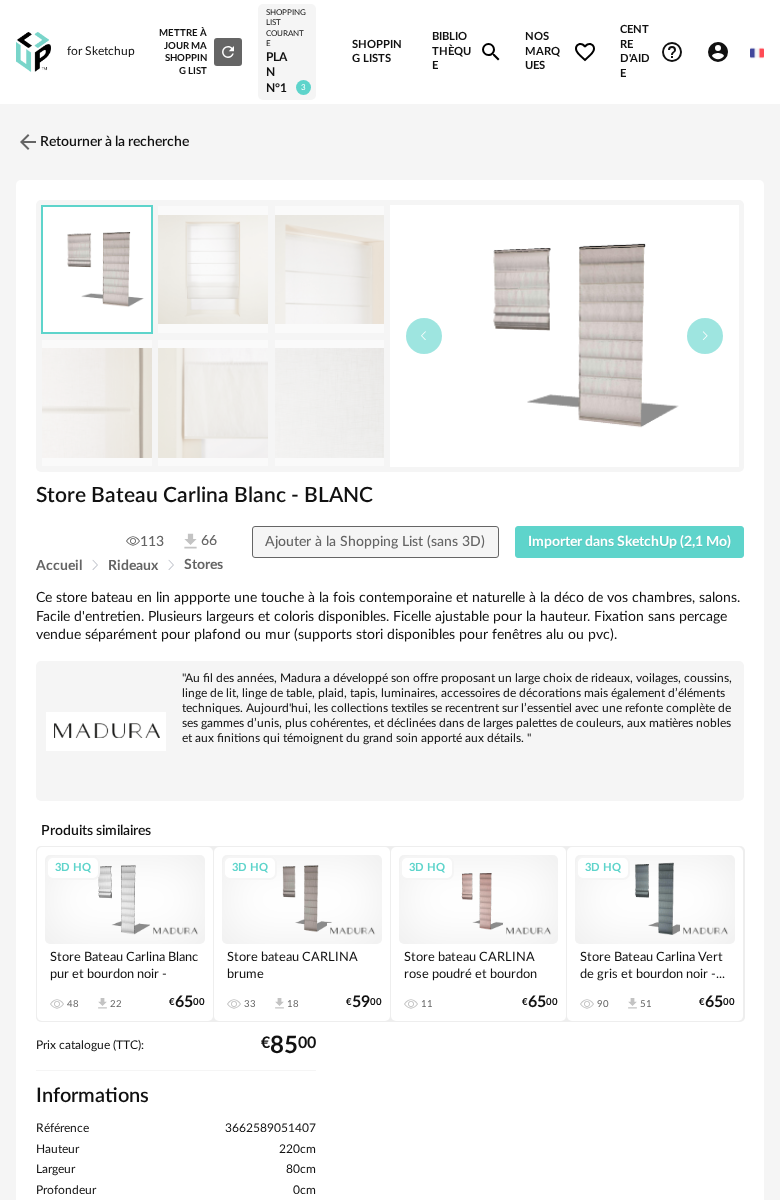 scroll, scrollTop: 0, scrollLeft: 0, axis: both 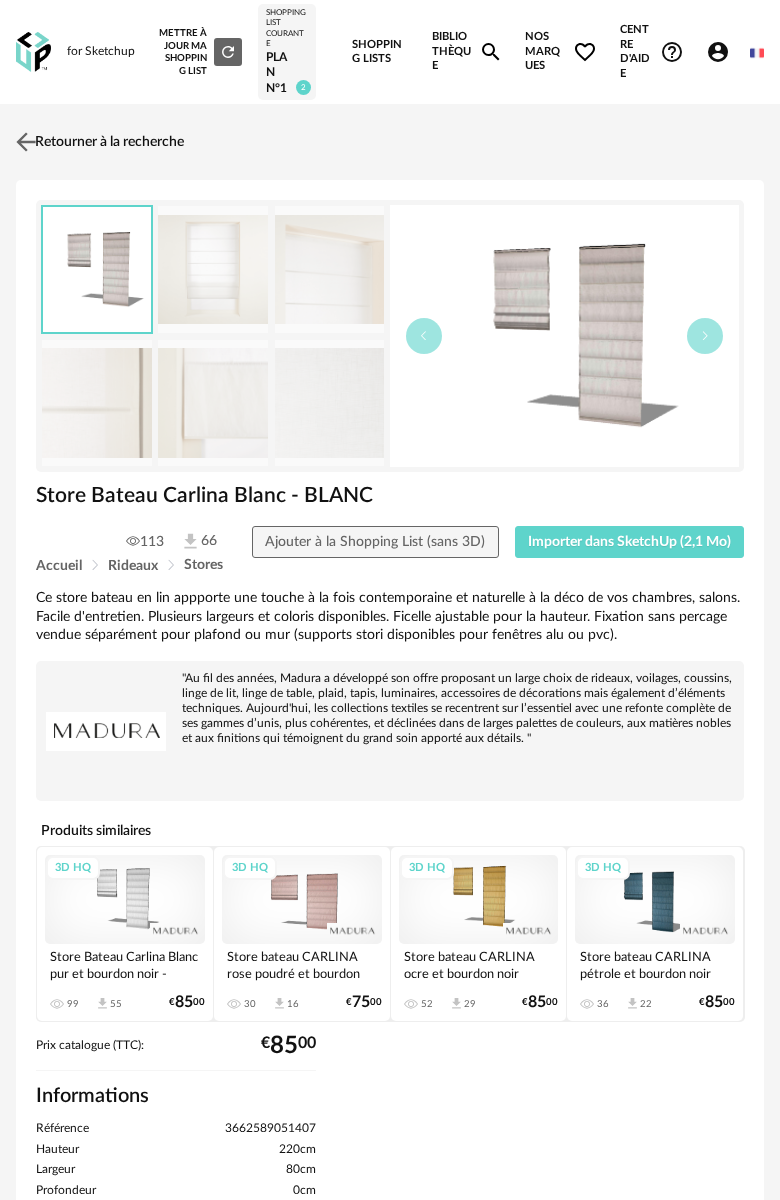 click at bounding box center (26, 142) 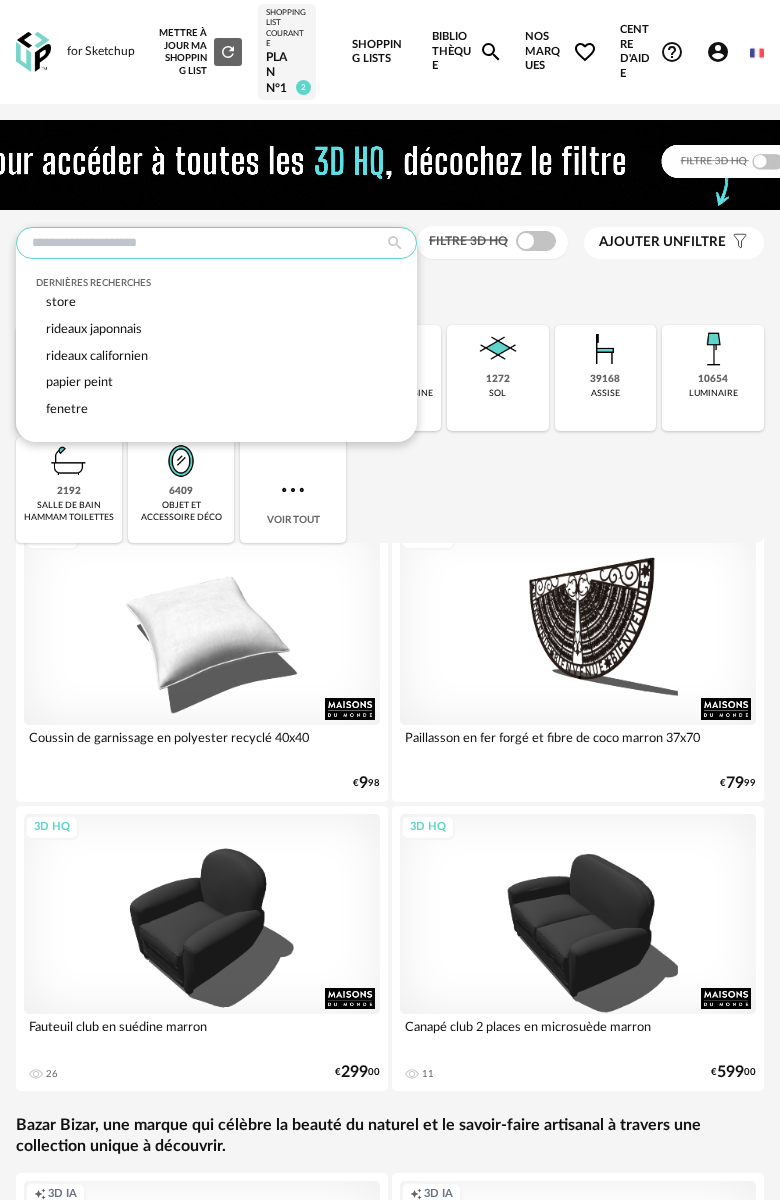 click at bounding box center [216, 243] 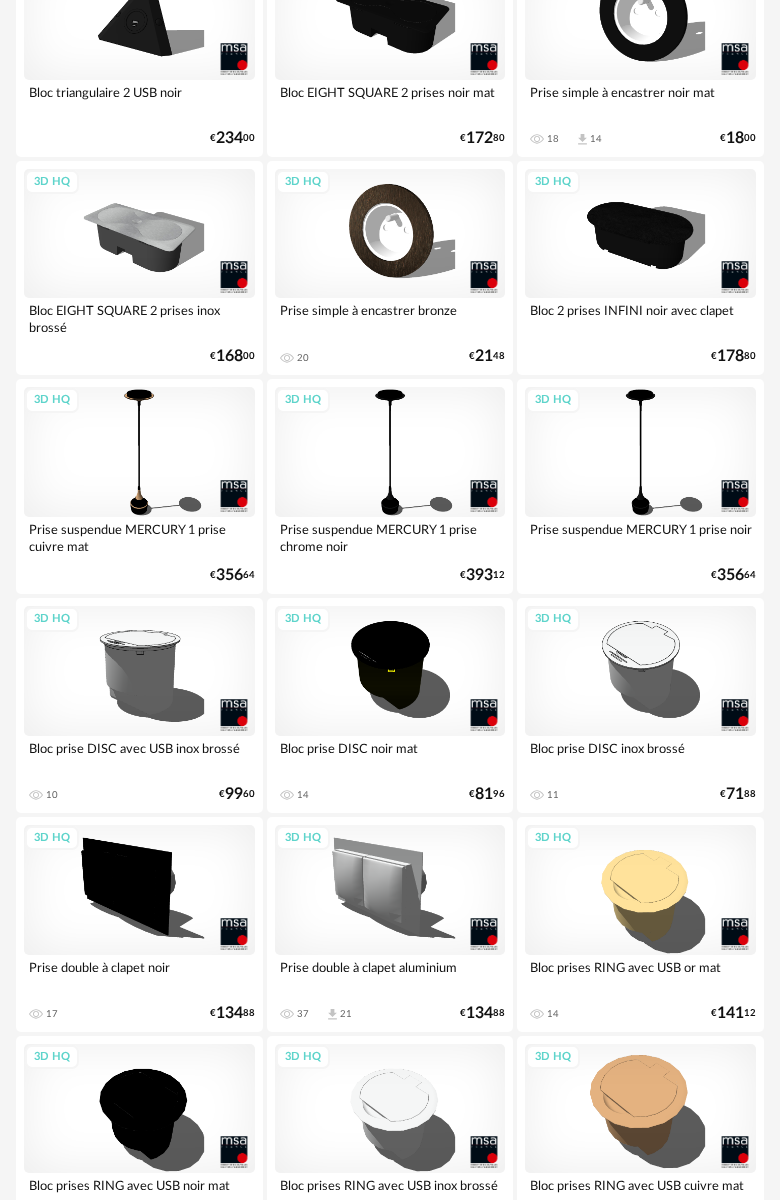 scroll, scrollTop: 0, scrollLeft: 0, axis: both 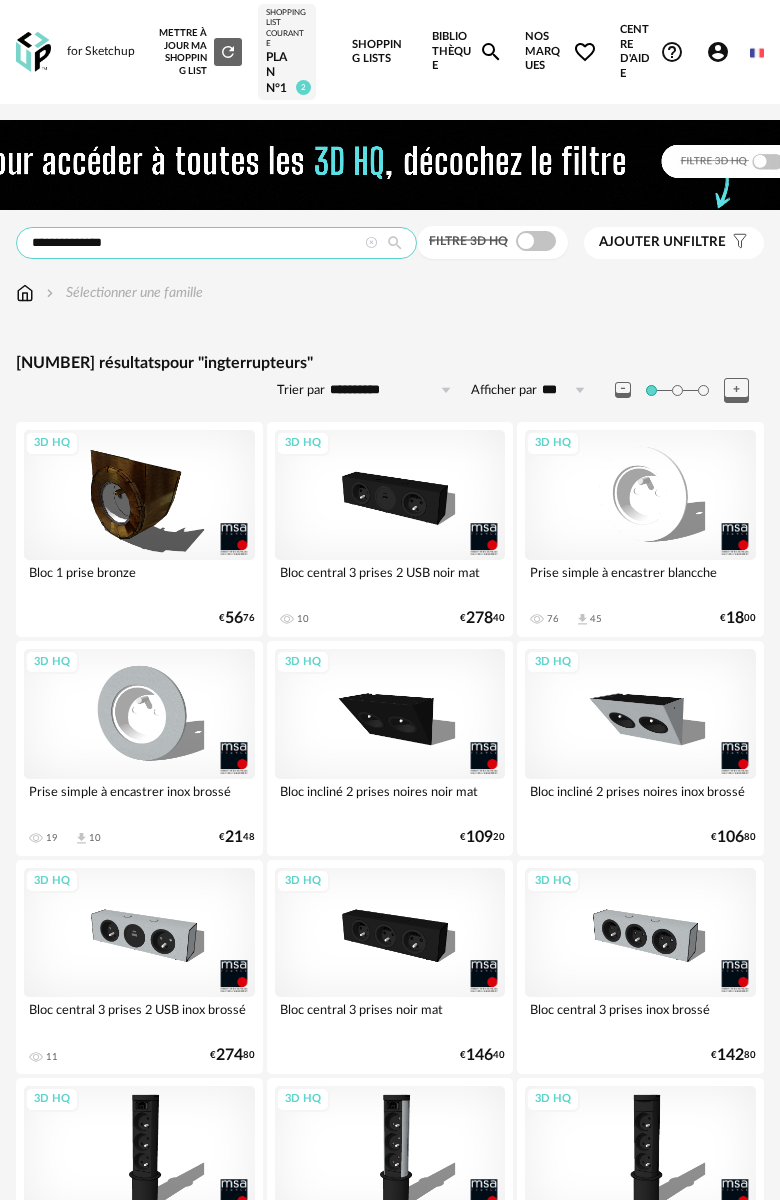 click on "**********" at bounding box center [216, 243] 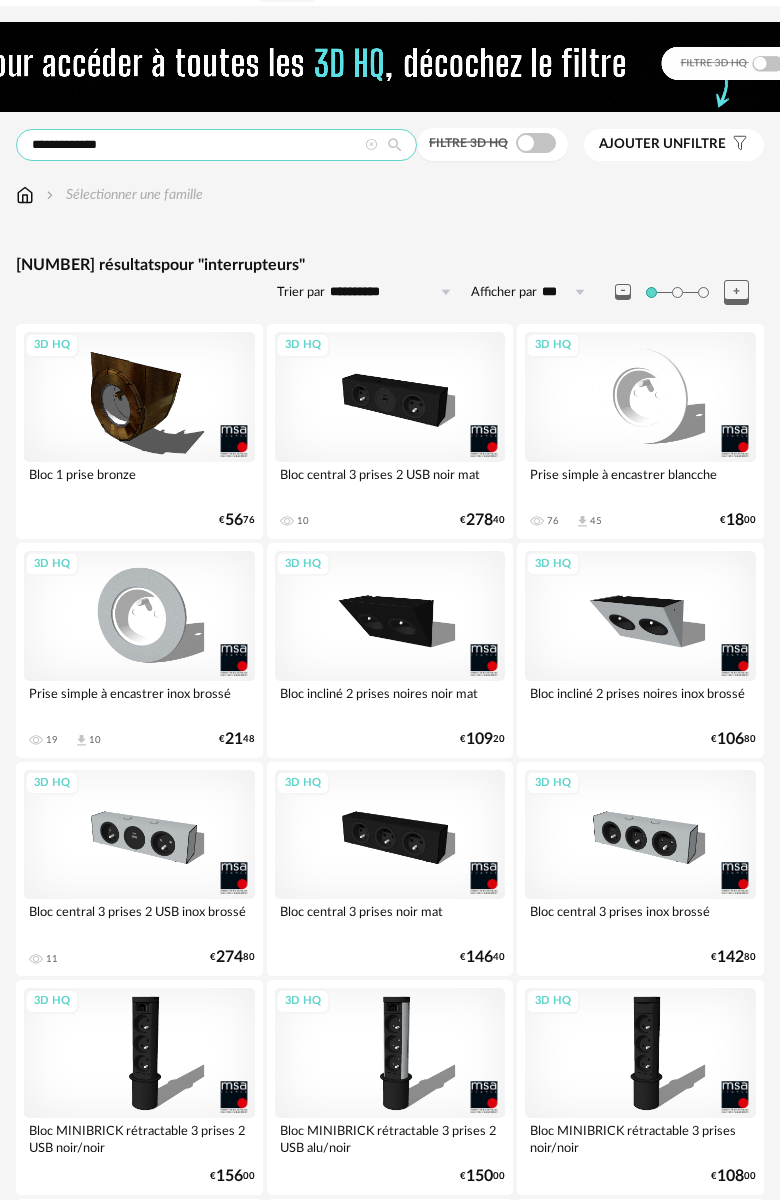 scroll, scrollTop: 0, scrollLeft: 0, axis: both 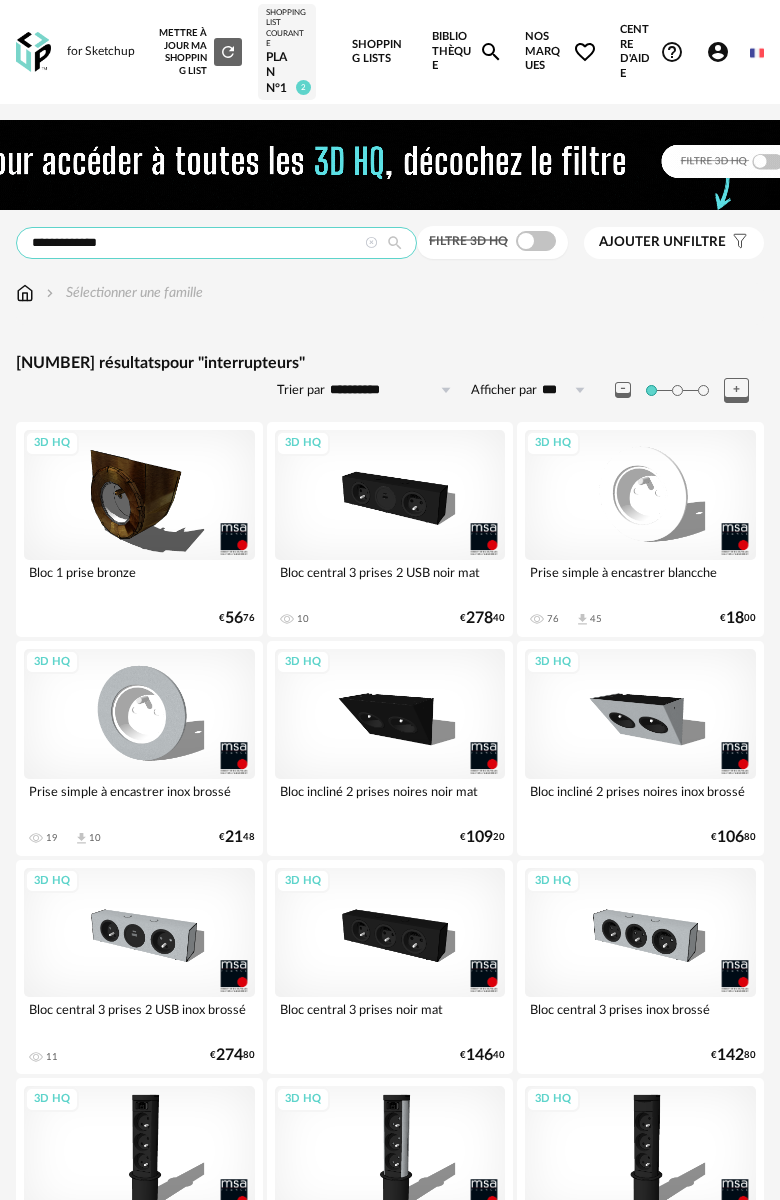 drag, startPoint x: 115, startPoint y: 238, endPoint x: 24, endPoint y: 236, distance: 91.02197 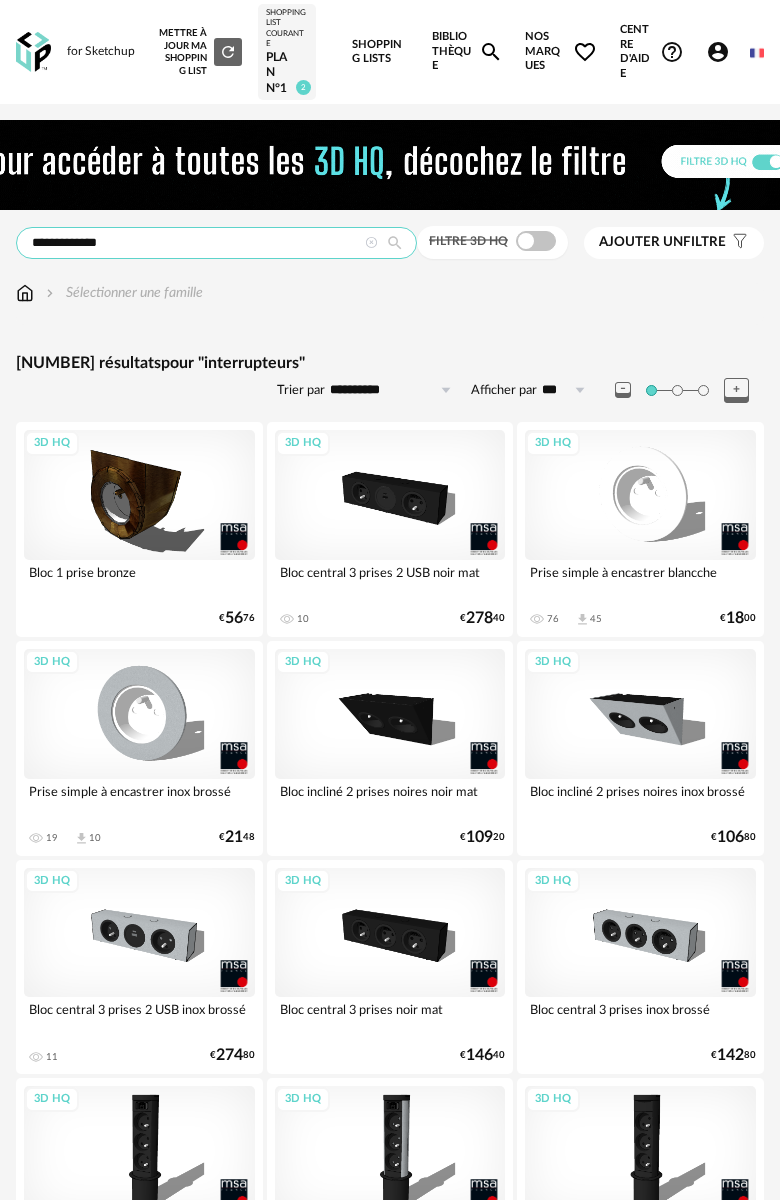 click on "**********" at bounding box center [216, 243] 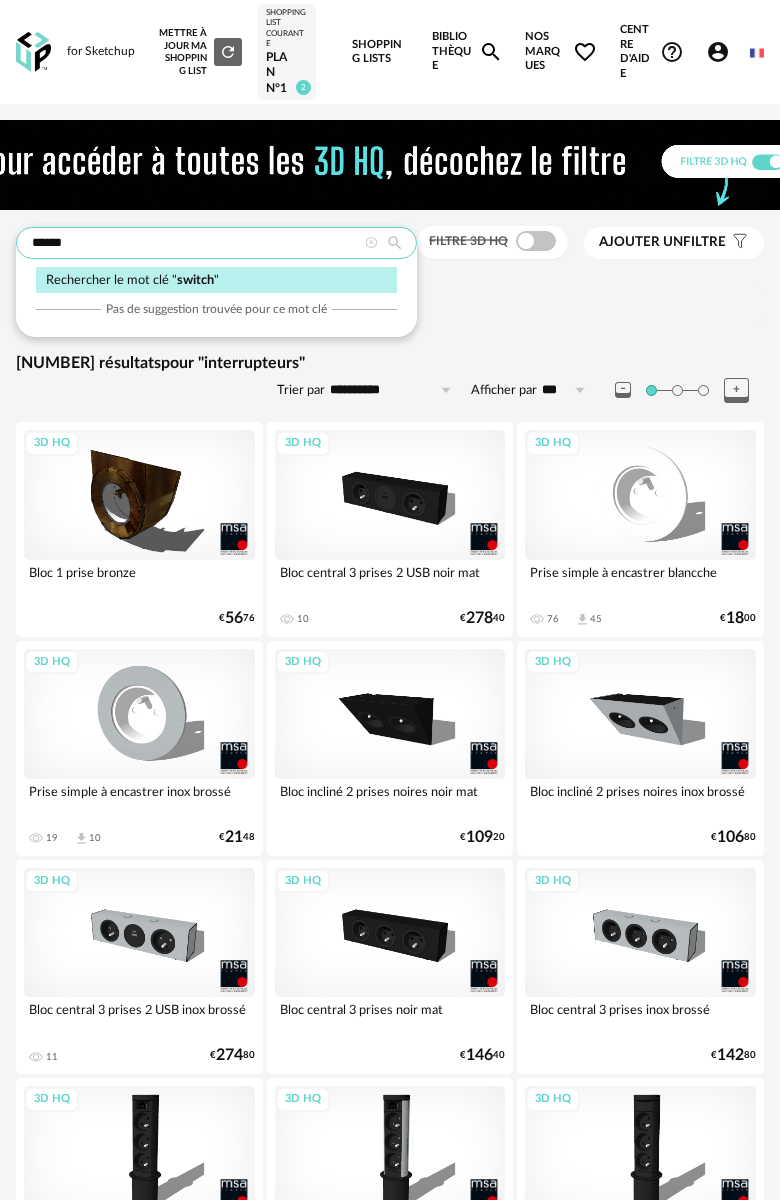 type on "******" 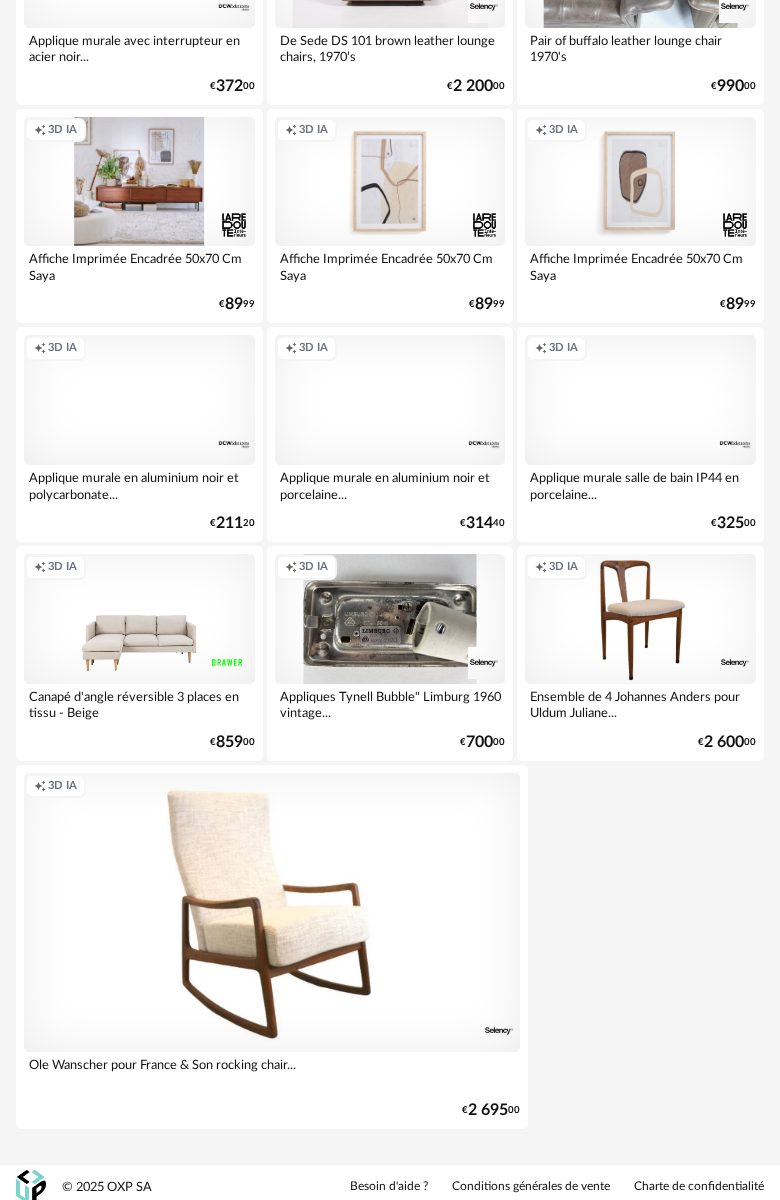scroll, scrollTop: 1626, scrollLeft: 0, axis: vertical 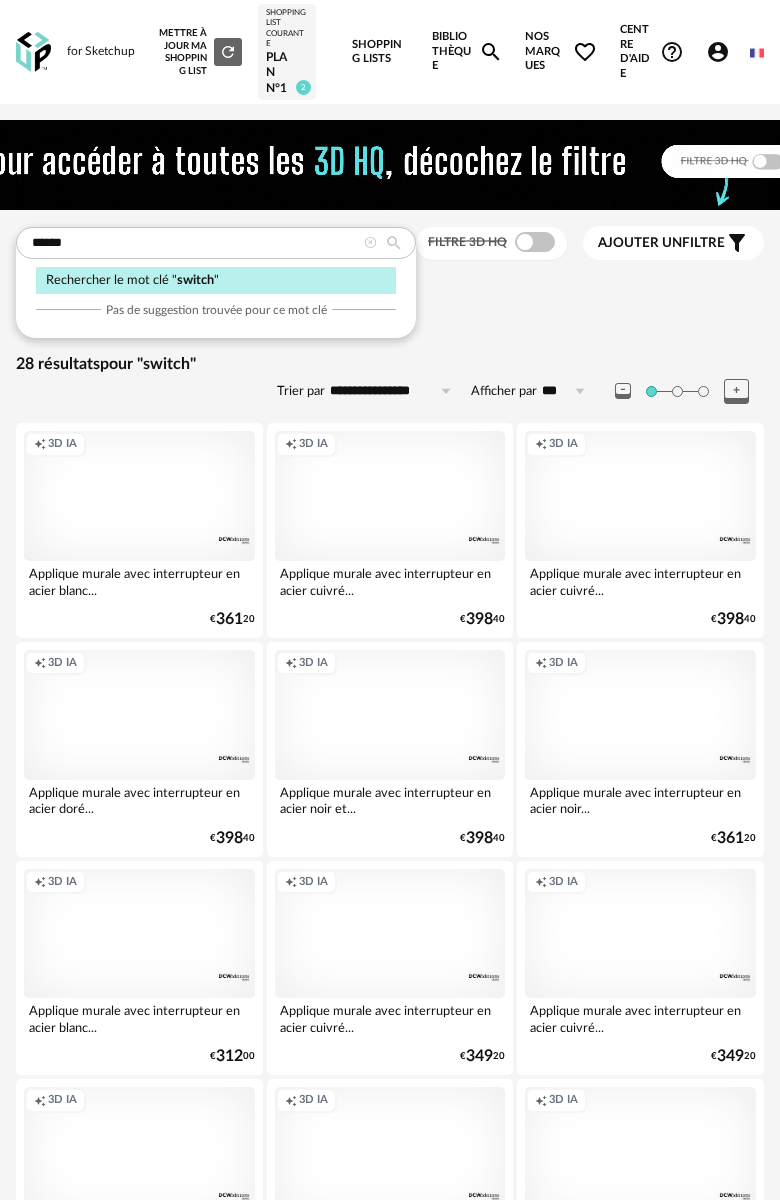 drag, startPoint x: 102, startPoint y: 193, endPoint x: -105, endPoint y: 221, distance: 208.88513 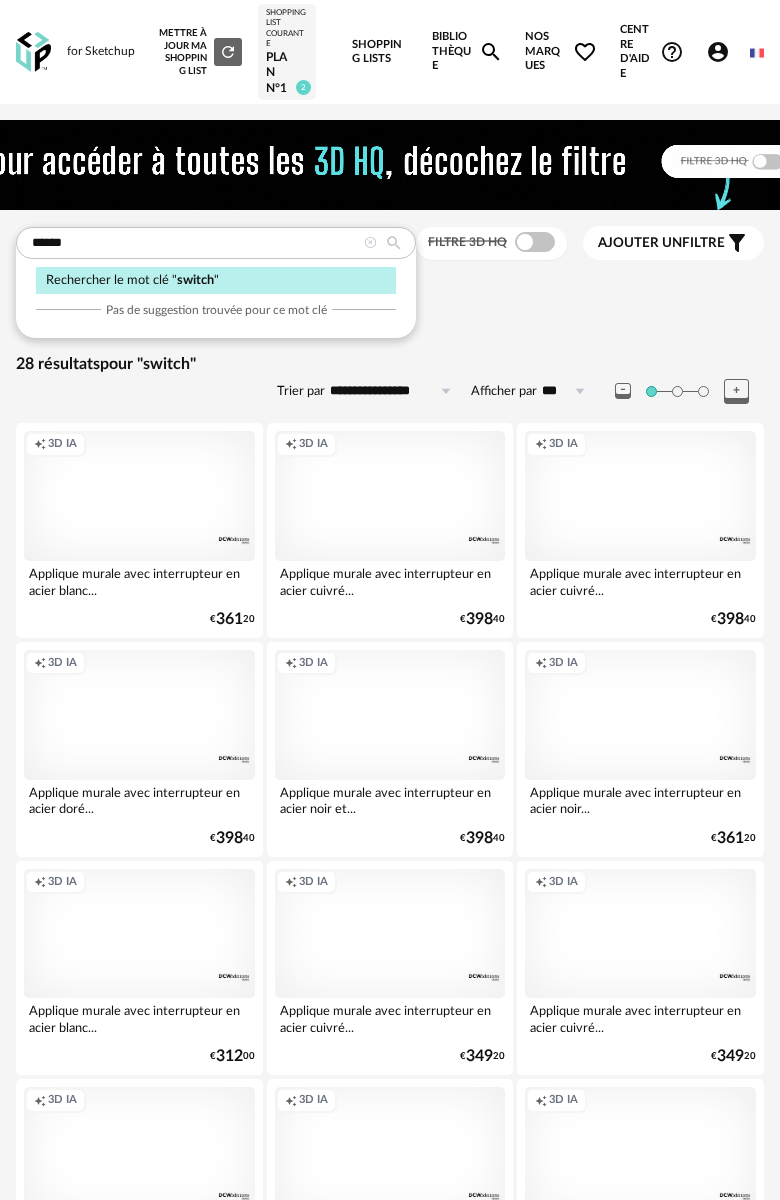 click on "**********" at bounding box center [390, 1418] 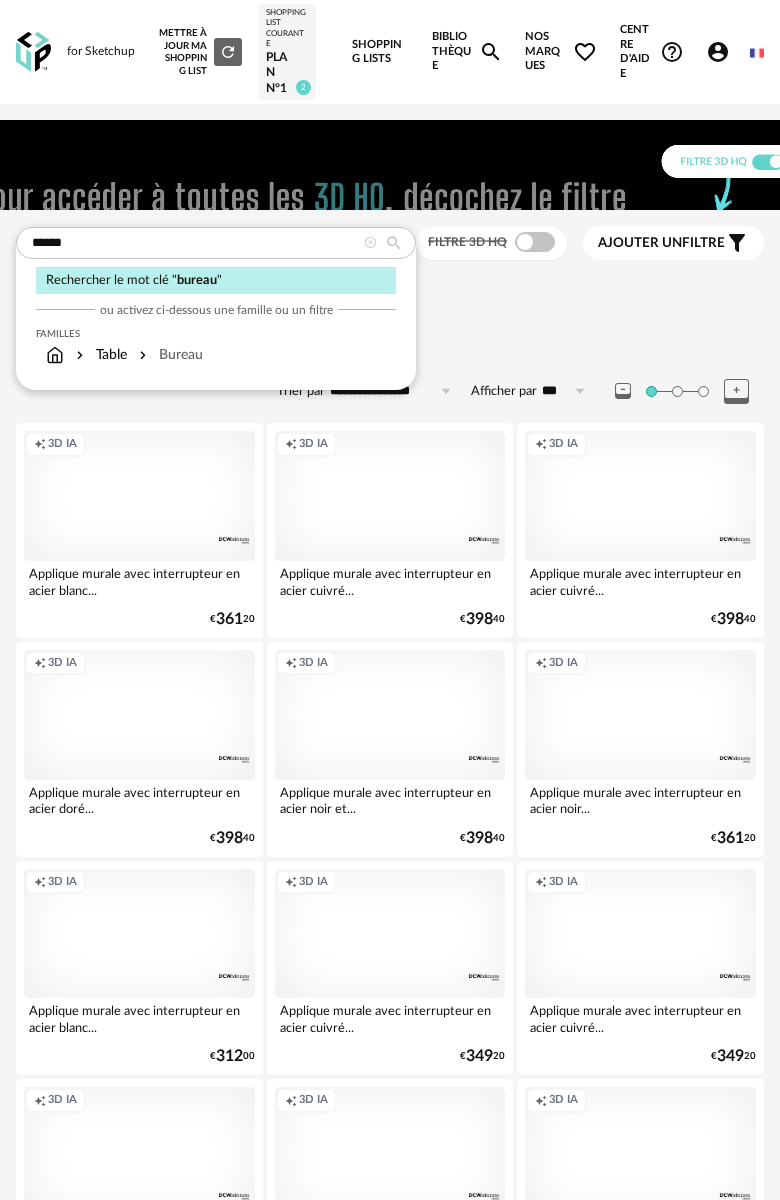 type on "******" 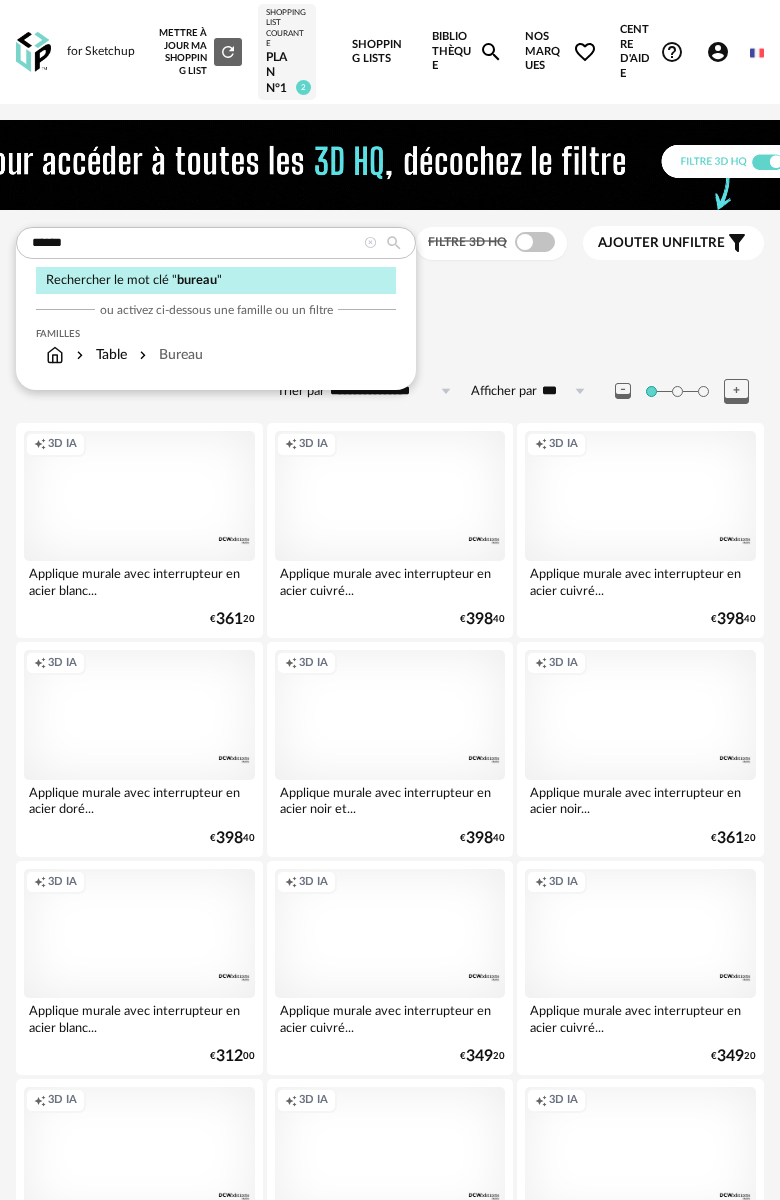type on "**********" 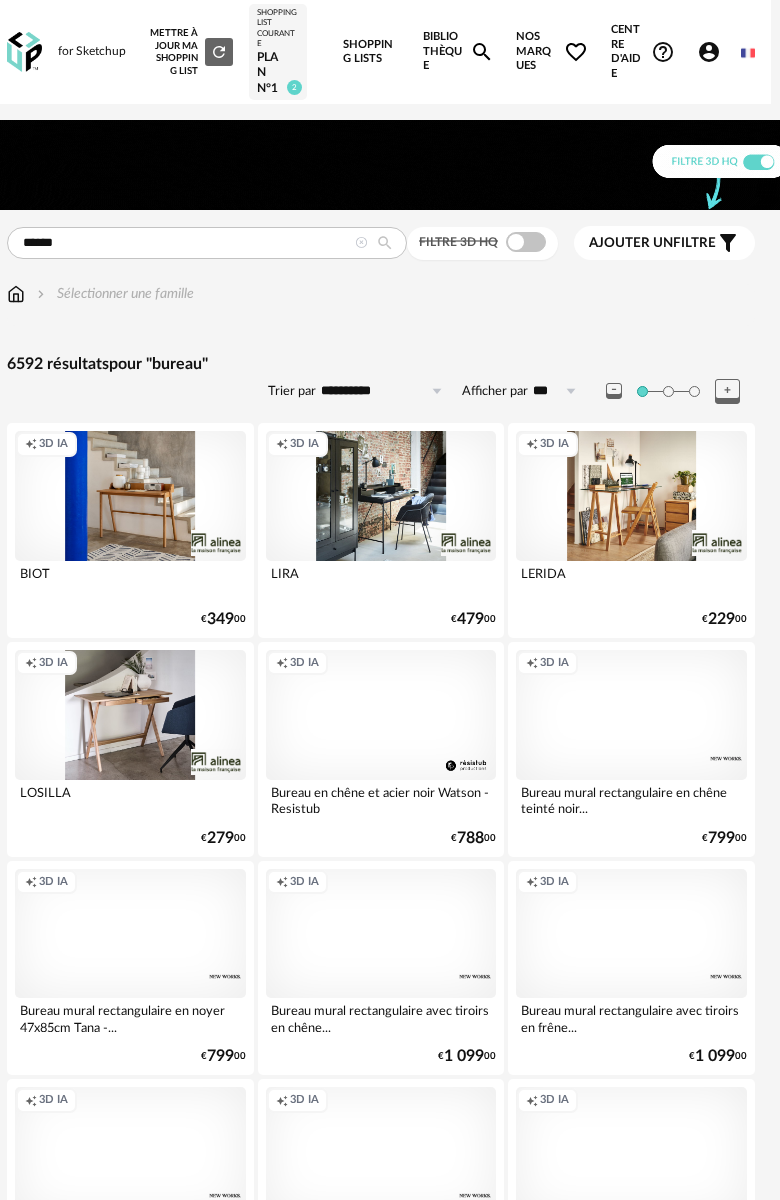 scroll, scrollTop: 0, scrollLeft: 12, axis: horizontal 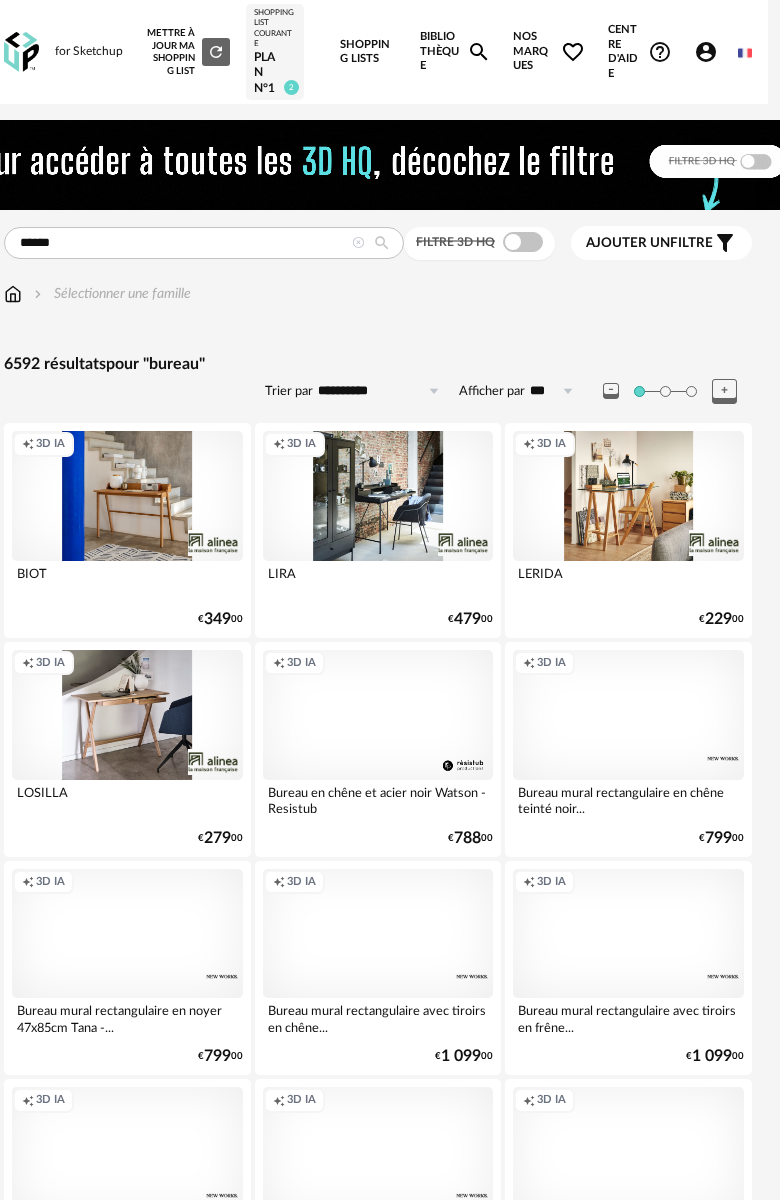 click on "Ajouter un  filtre" at bounding box center (649, 243) 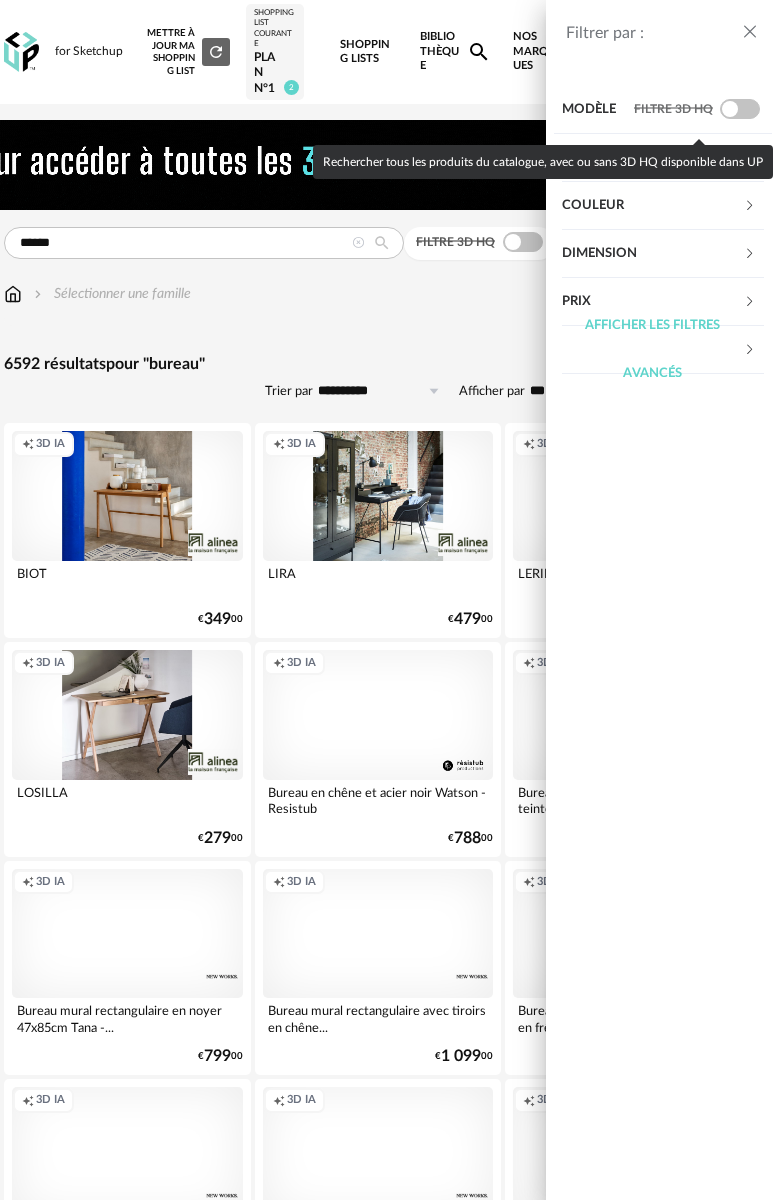 click at bounding box center (740, 109) 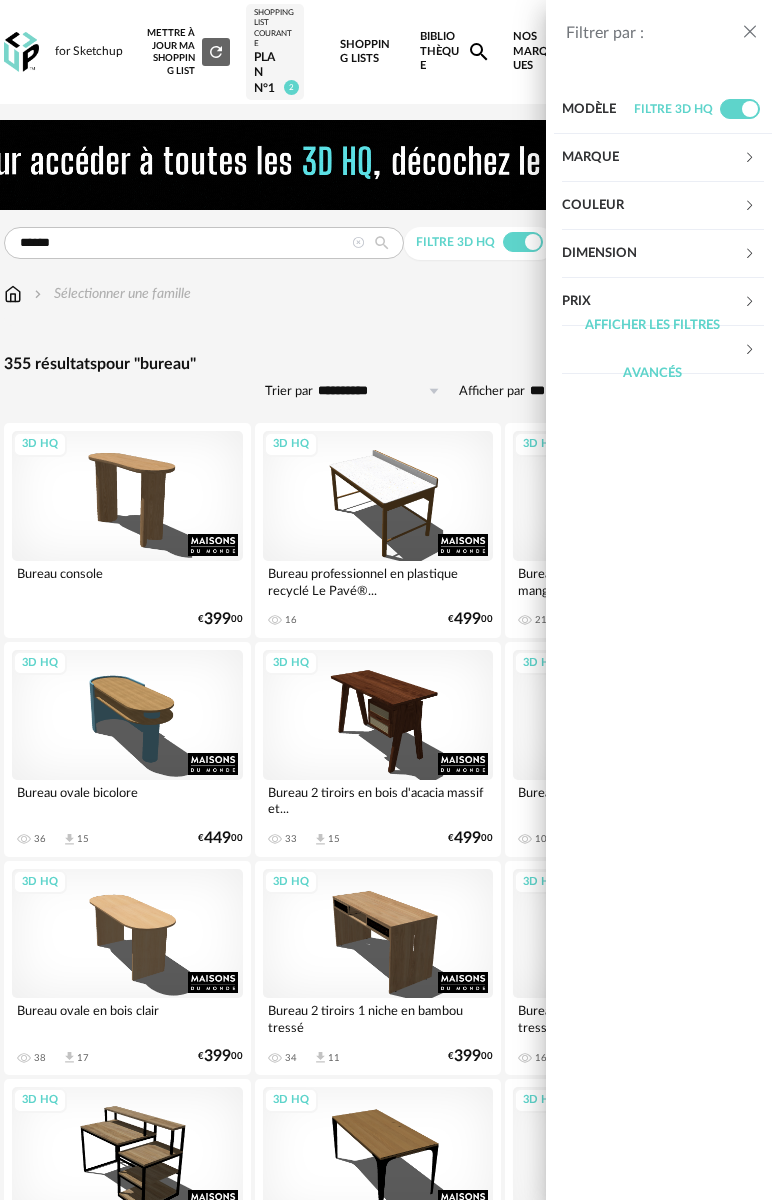 drag, startPoint x: 461, startPoint y: 341, endPoint x: 462, endPoint y: 352, distance: 11.045361 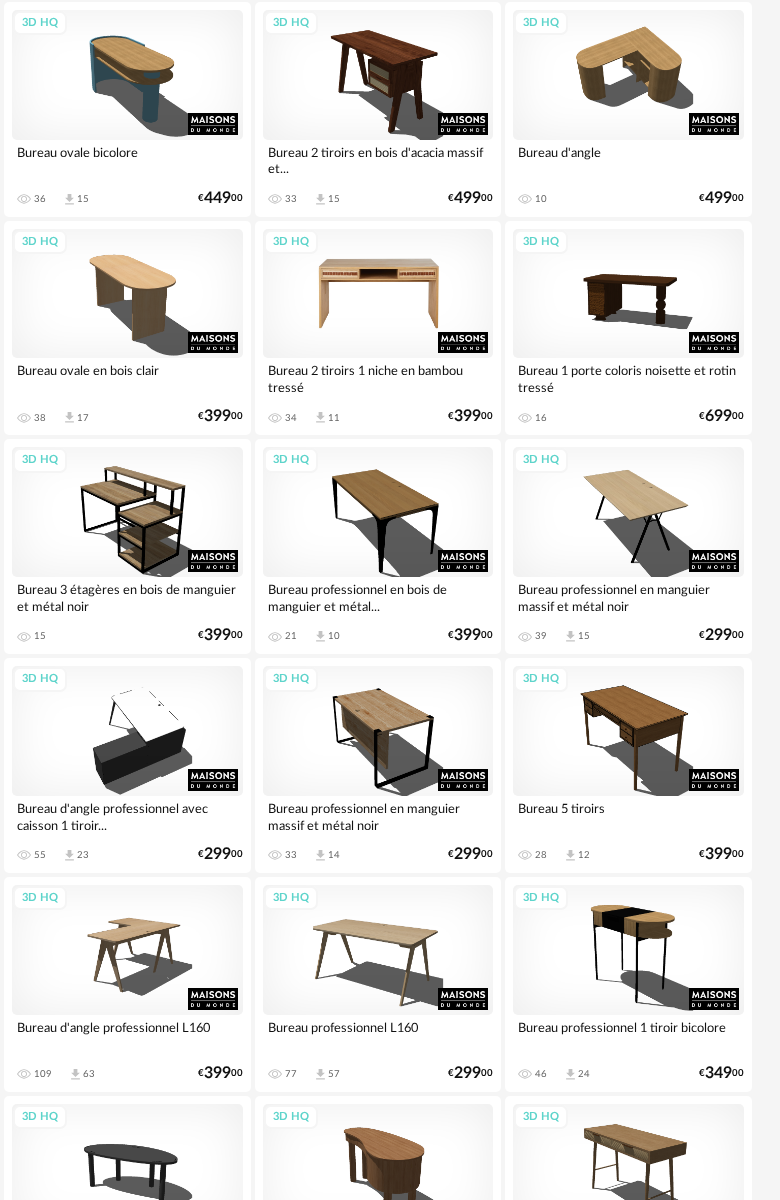 scroll, scrollTop: 642, scrollLeft: 12, axis: both 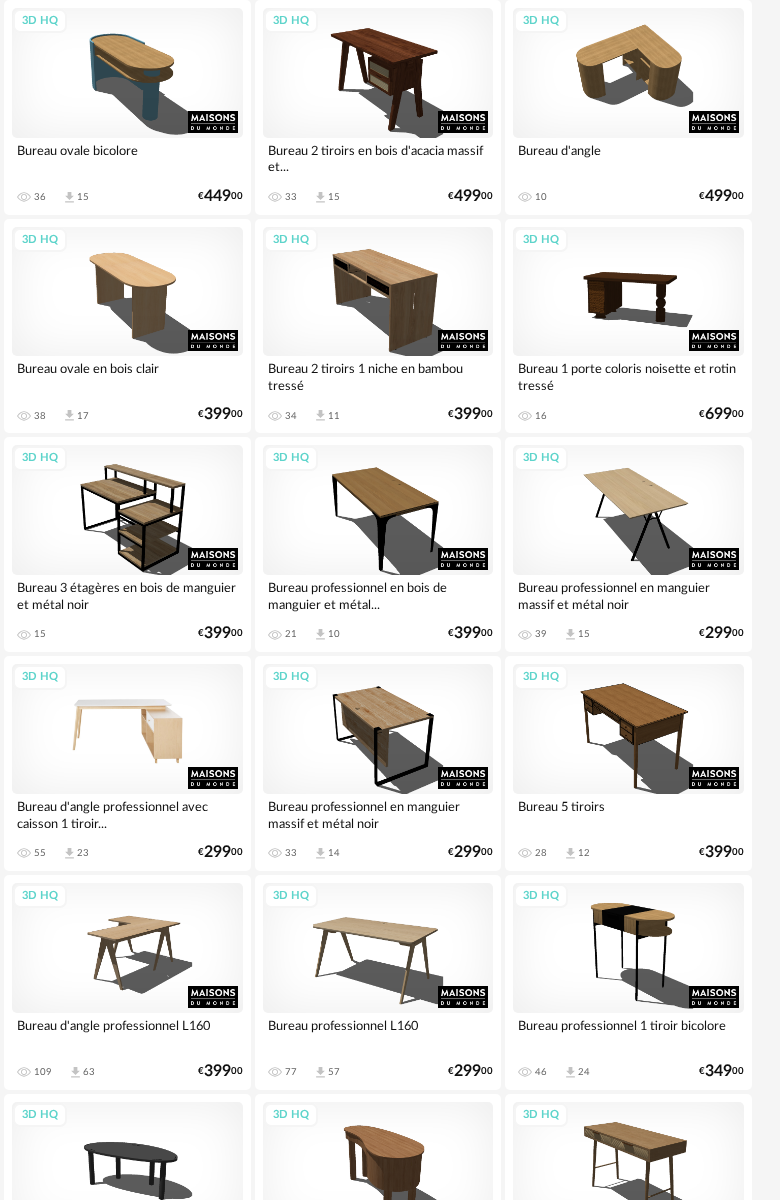 click on "3D HQ" at bounding box center (127, 729) 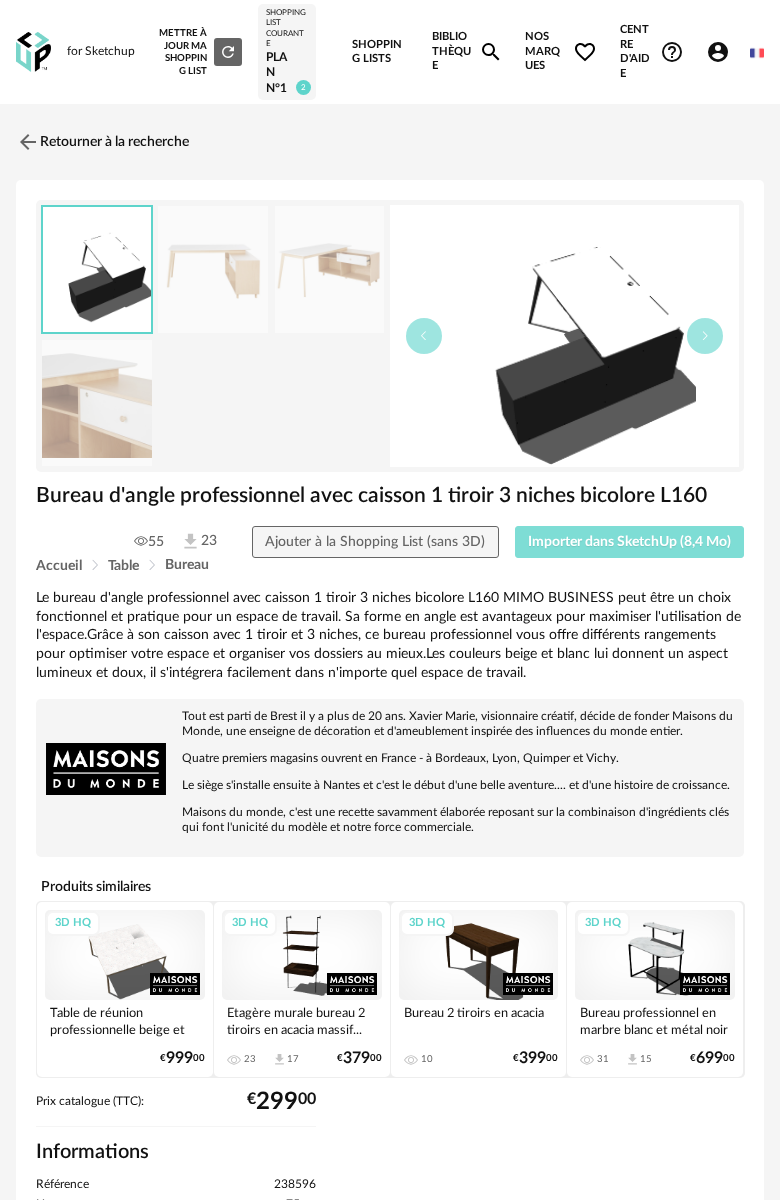 click on "Importer dans SketchUp (8,4 Mo)" at bounding box center (629, 542) 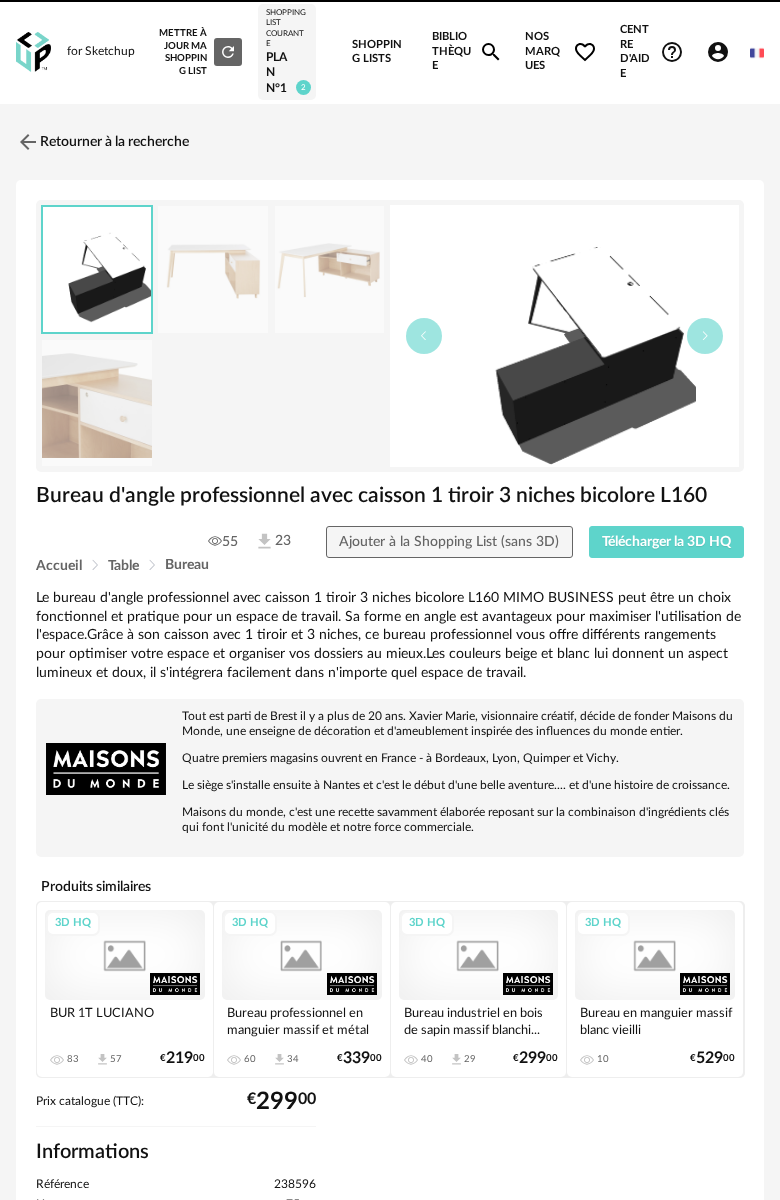 scroll, scrollTop: 0, scrollLeft: 0, axis: both 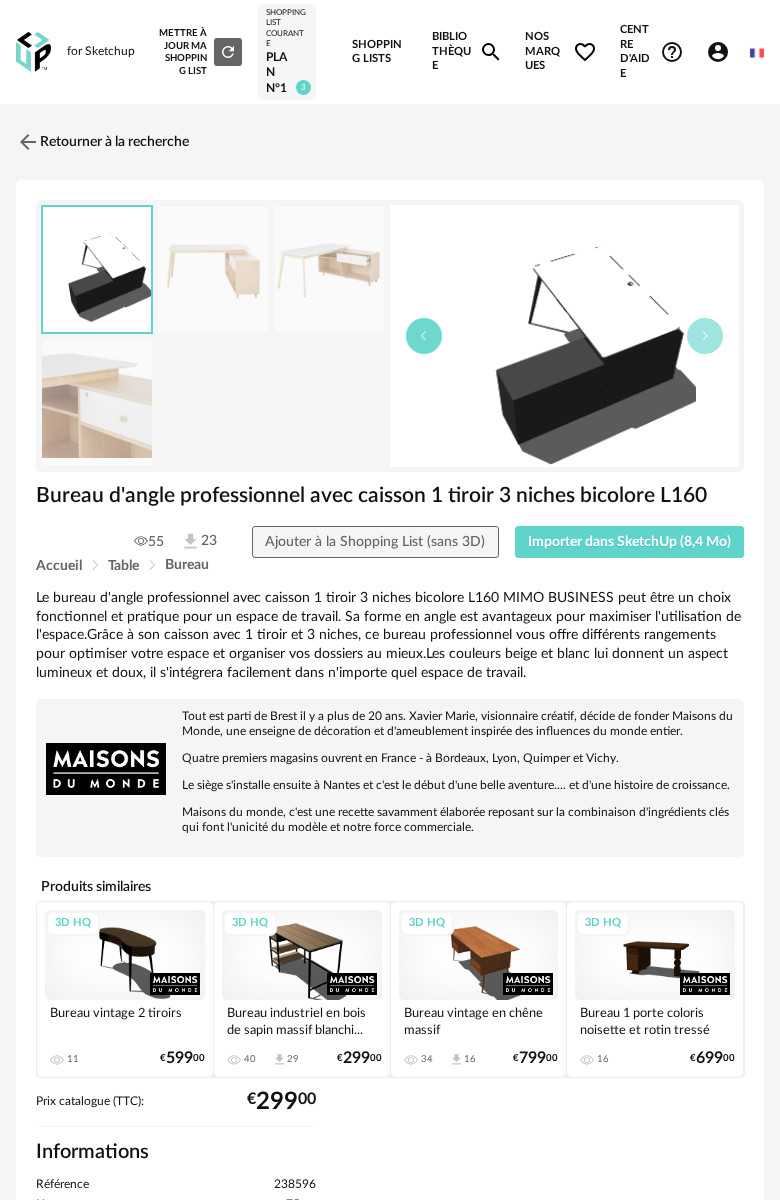 click at bounding box center [424, 336] 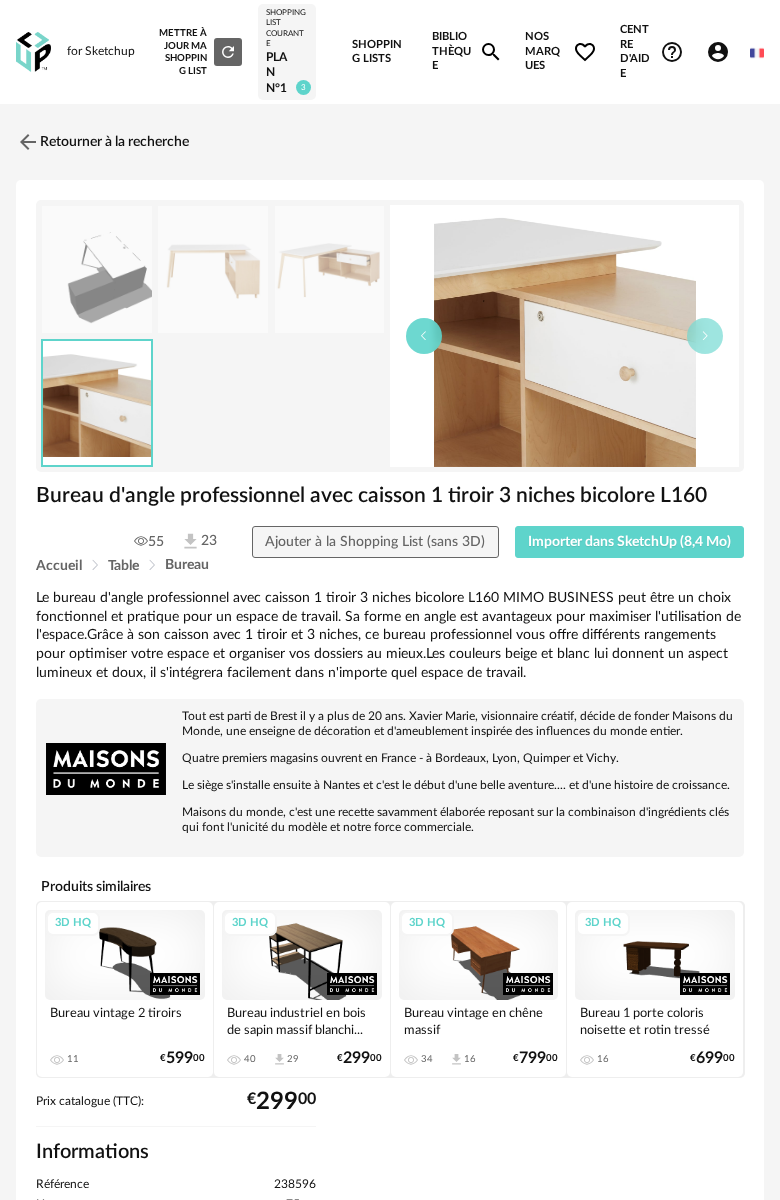 click at bounding box center (424, 336) 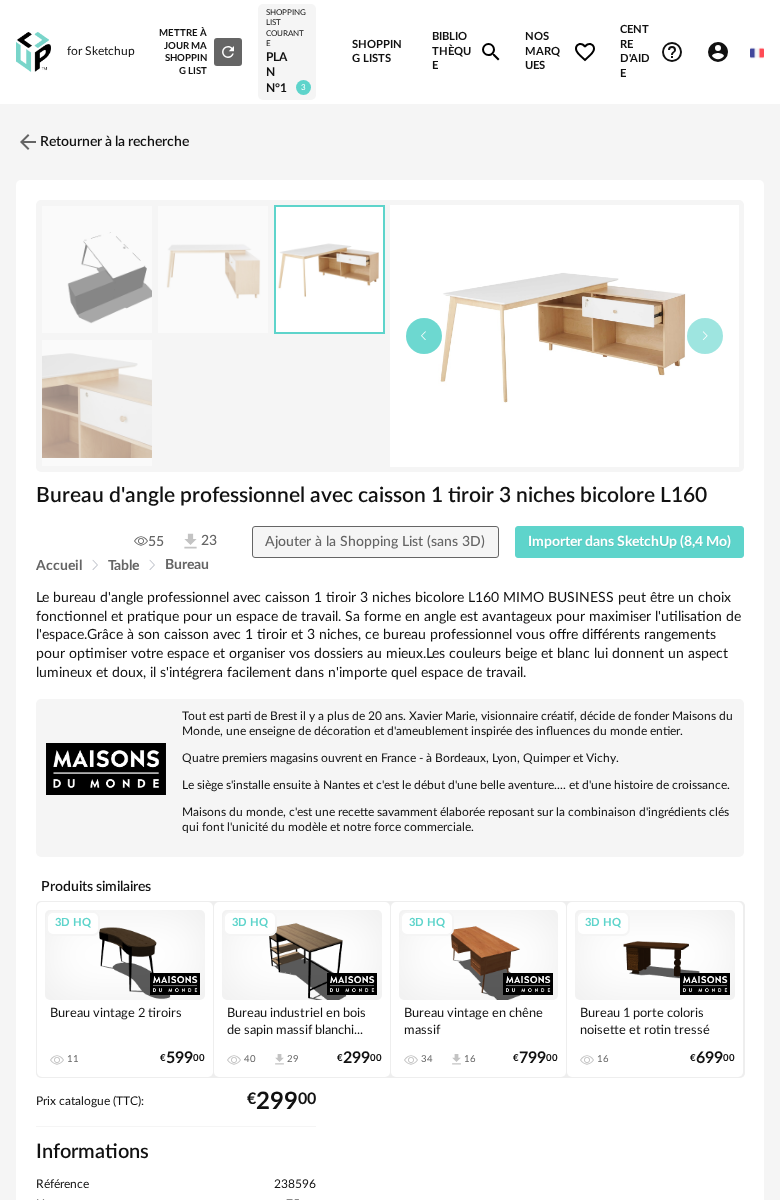 click at bounding box center (424, 336) 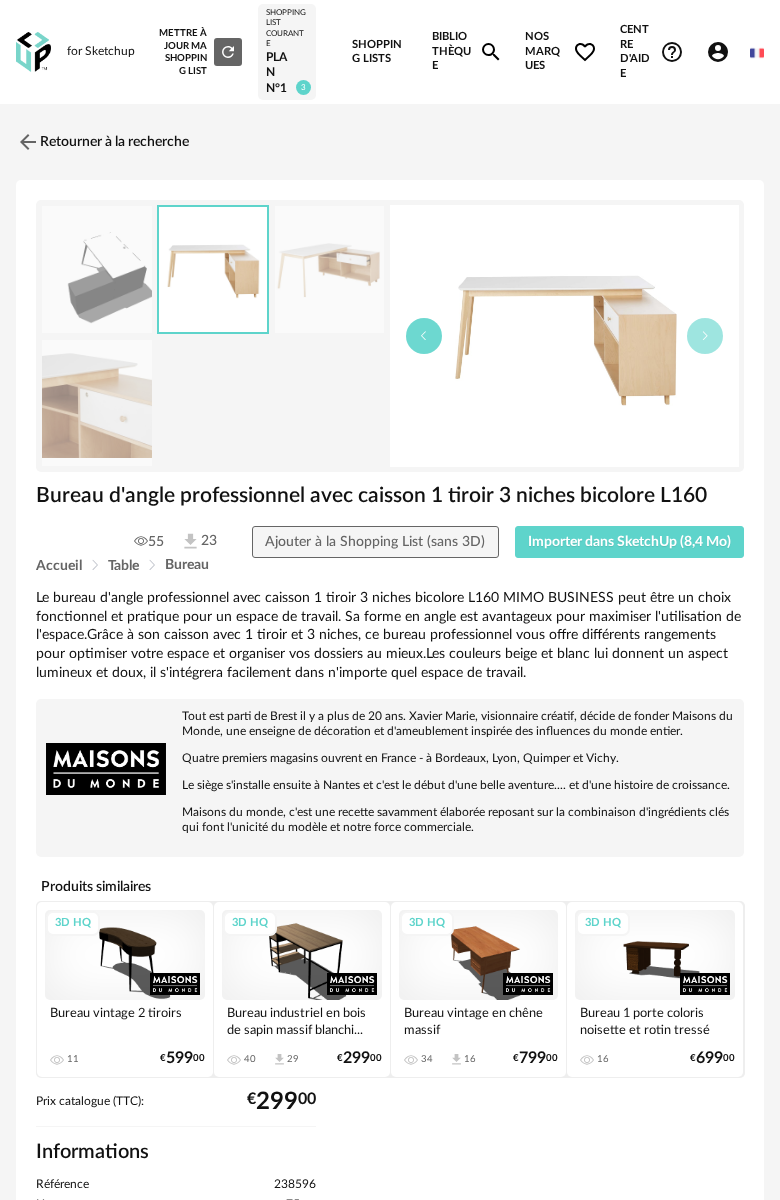 click at bounding box center (424, 336) 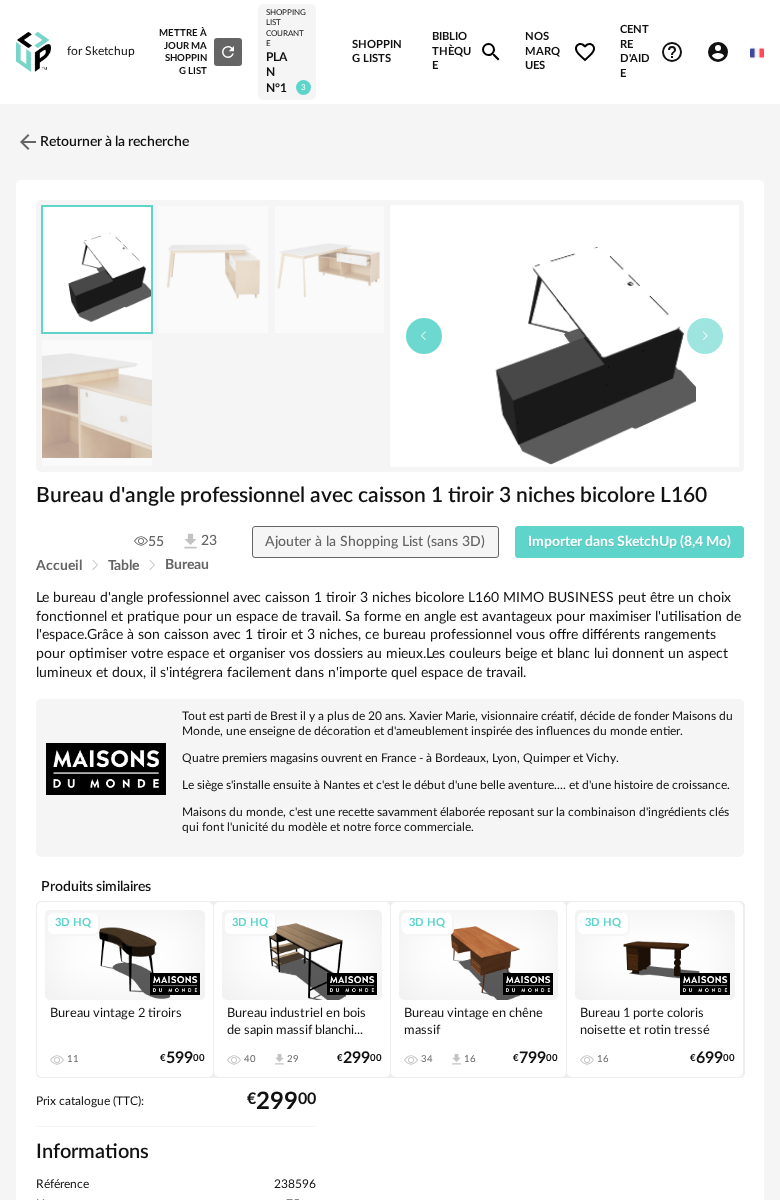 click at bounding box center (424, 336) 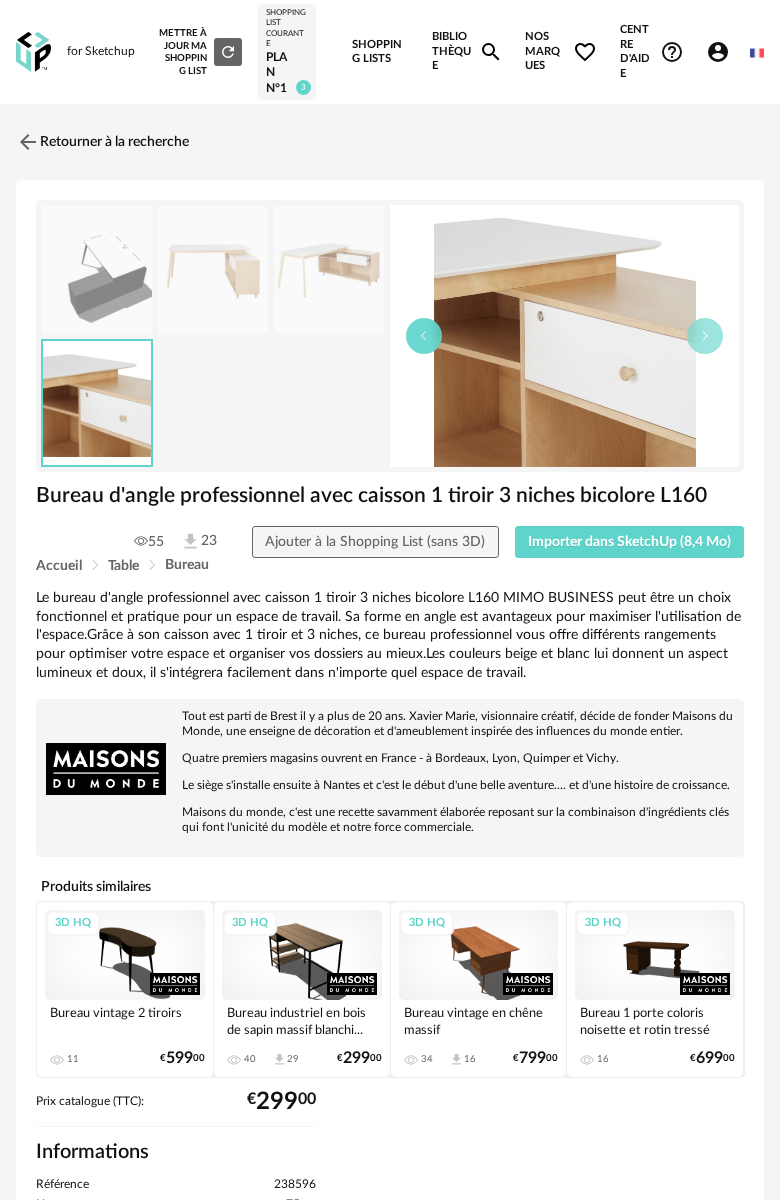 click at bounding box center [424, 336] 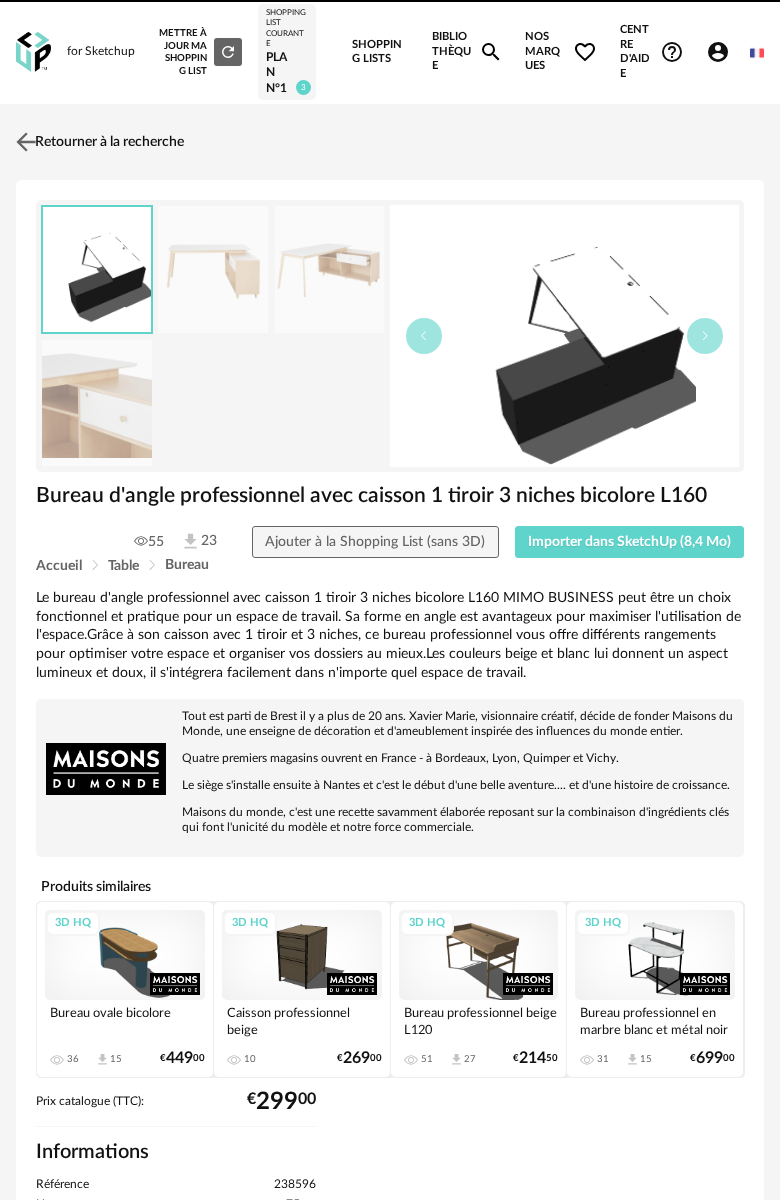 scroll, scrollTop: 0, scrollLeft: 0, axis: both 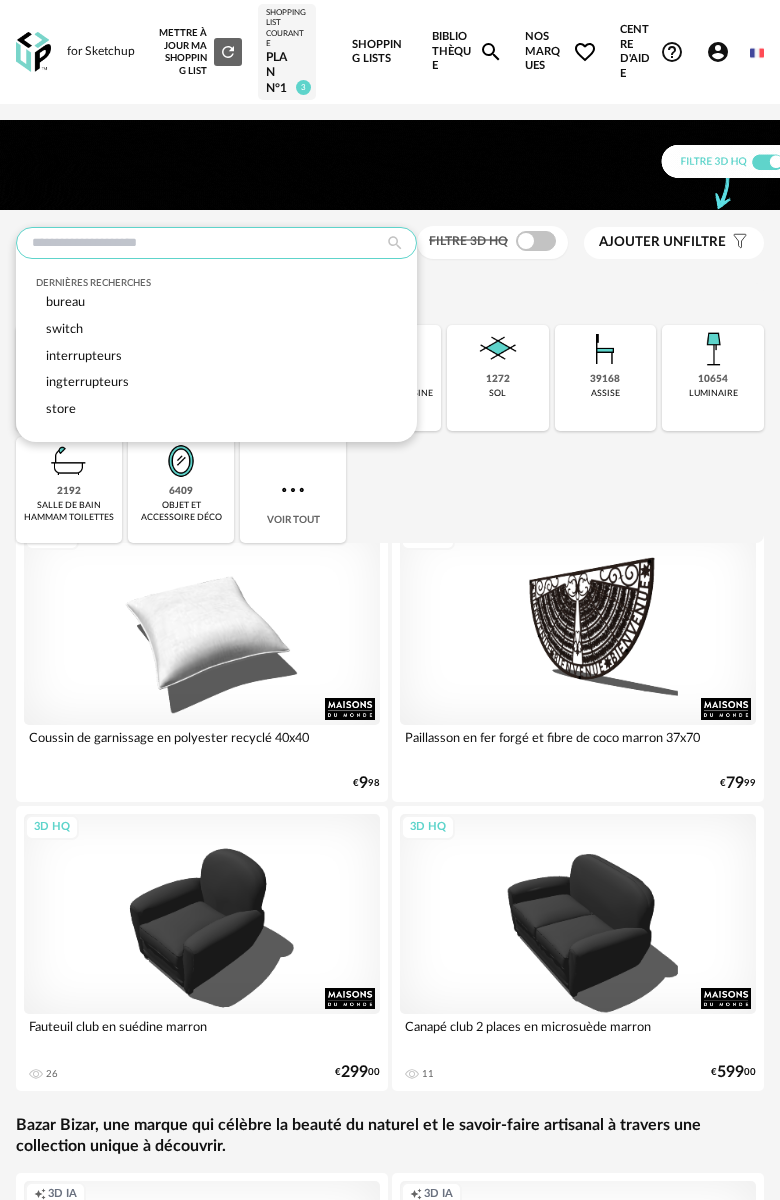 click at bounding box center [216, 243] 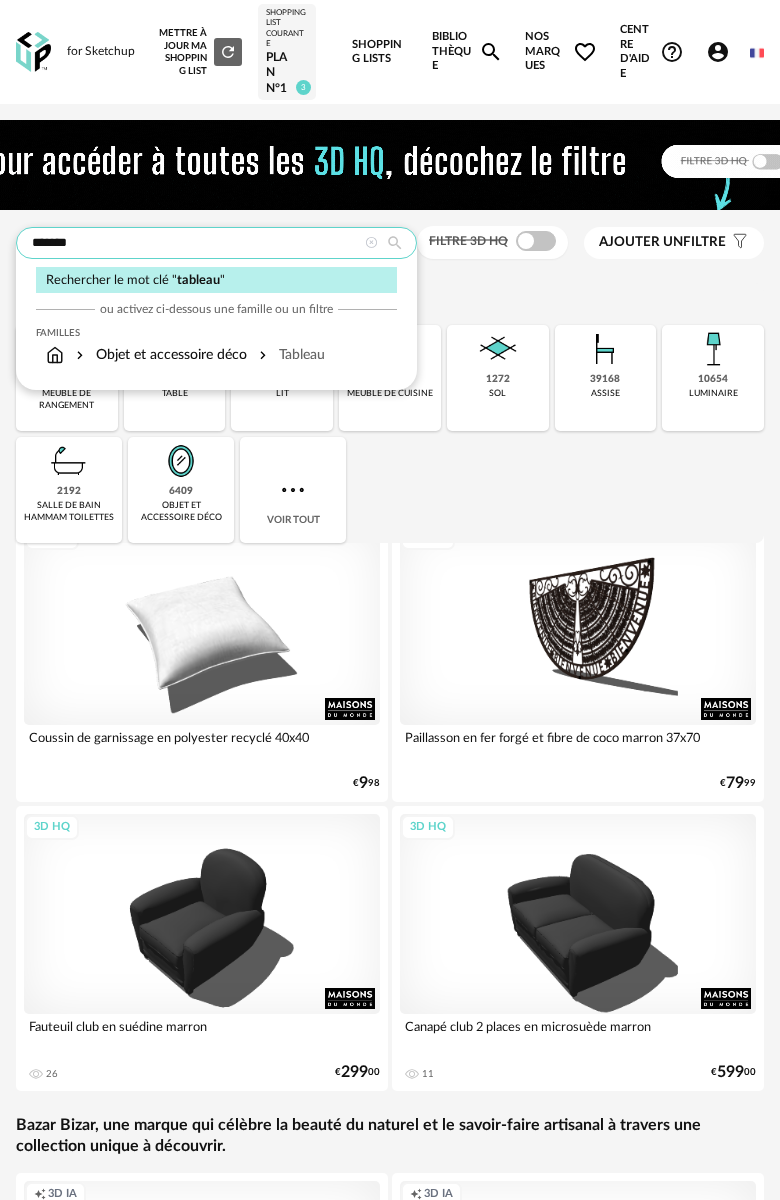 type on "*******" 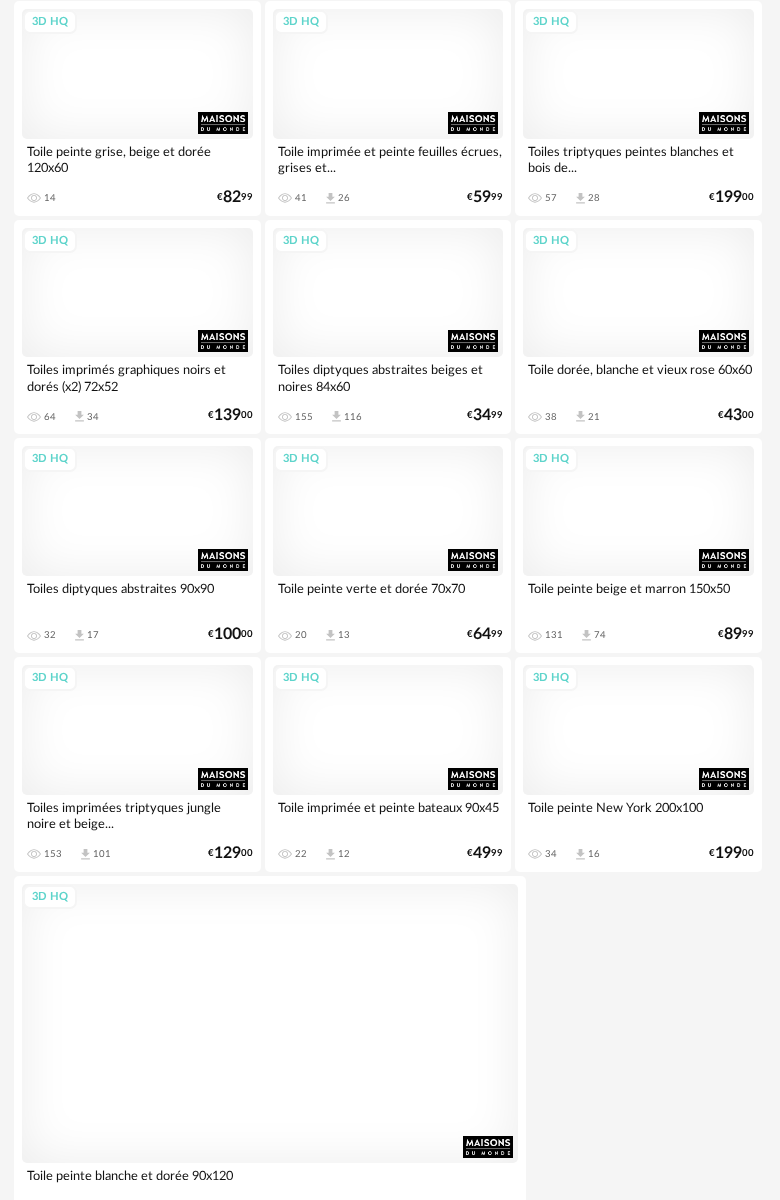 scroll, scrollTop: 6766, scrollLeft: 2, axis: both 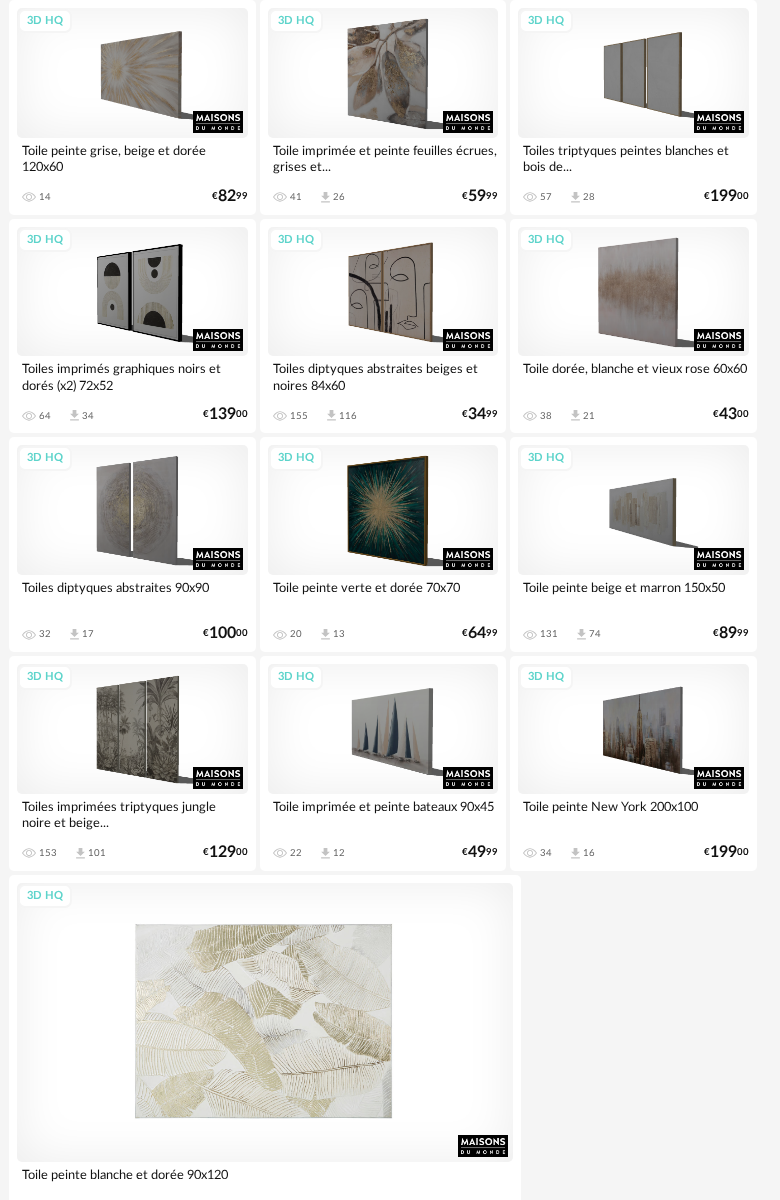 click on "3D HQ" at bounding box center [265, 1022] 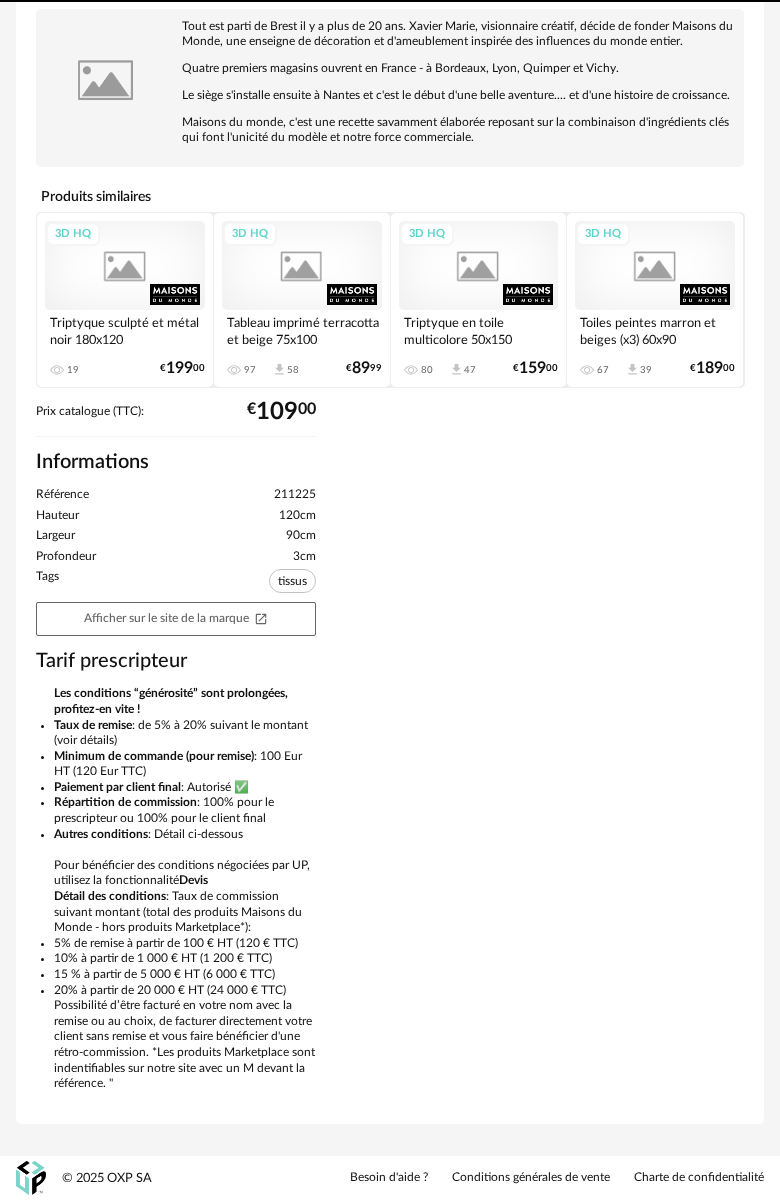 scroll, scrollTop: 0, scrollLeft: 0, axis: both 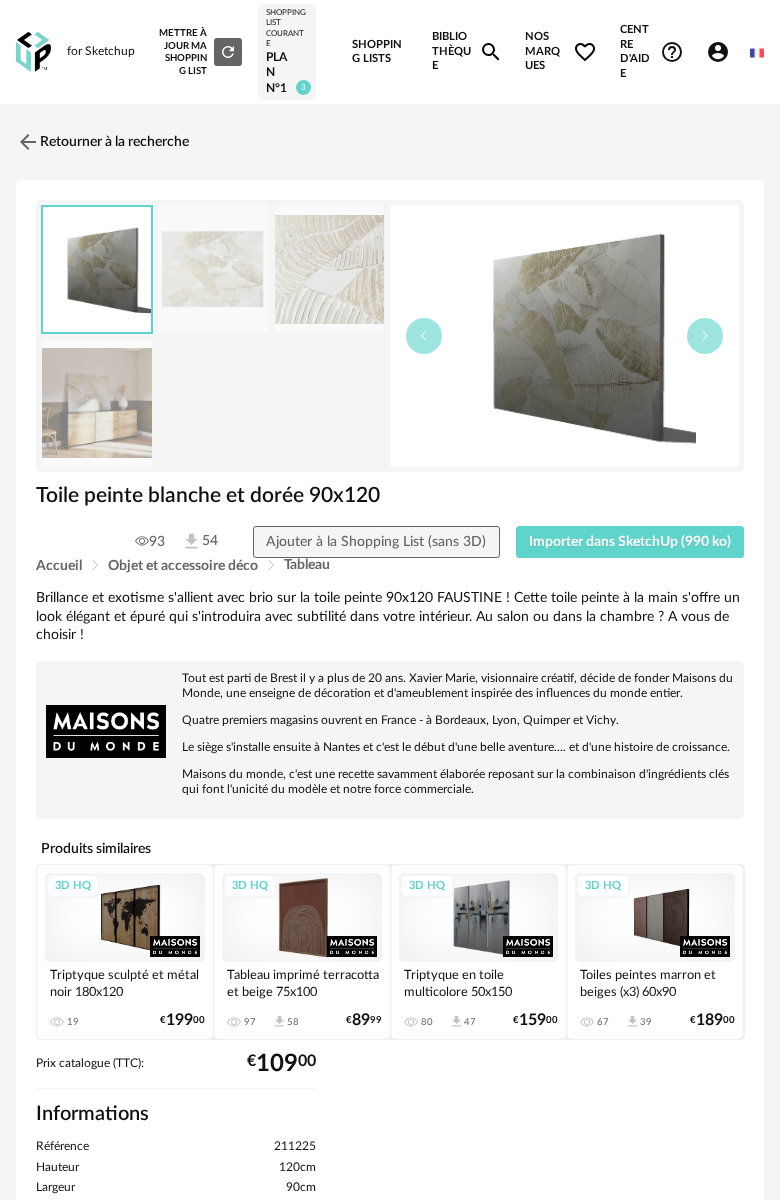 click at bounding box center [97, 403] 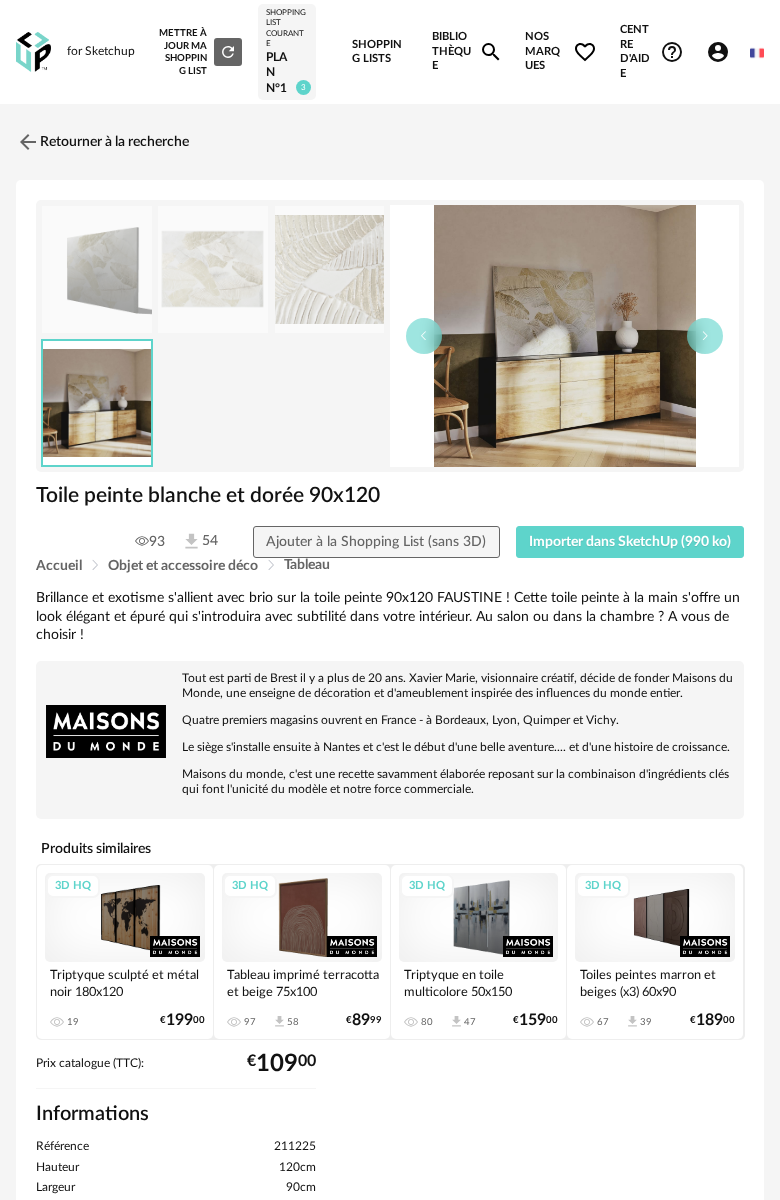 click at bounding box center [213, 269] 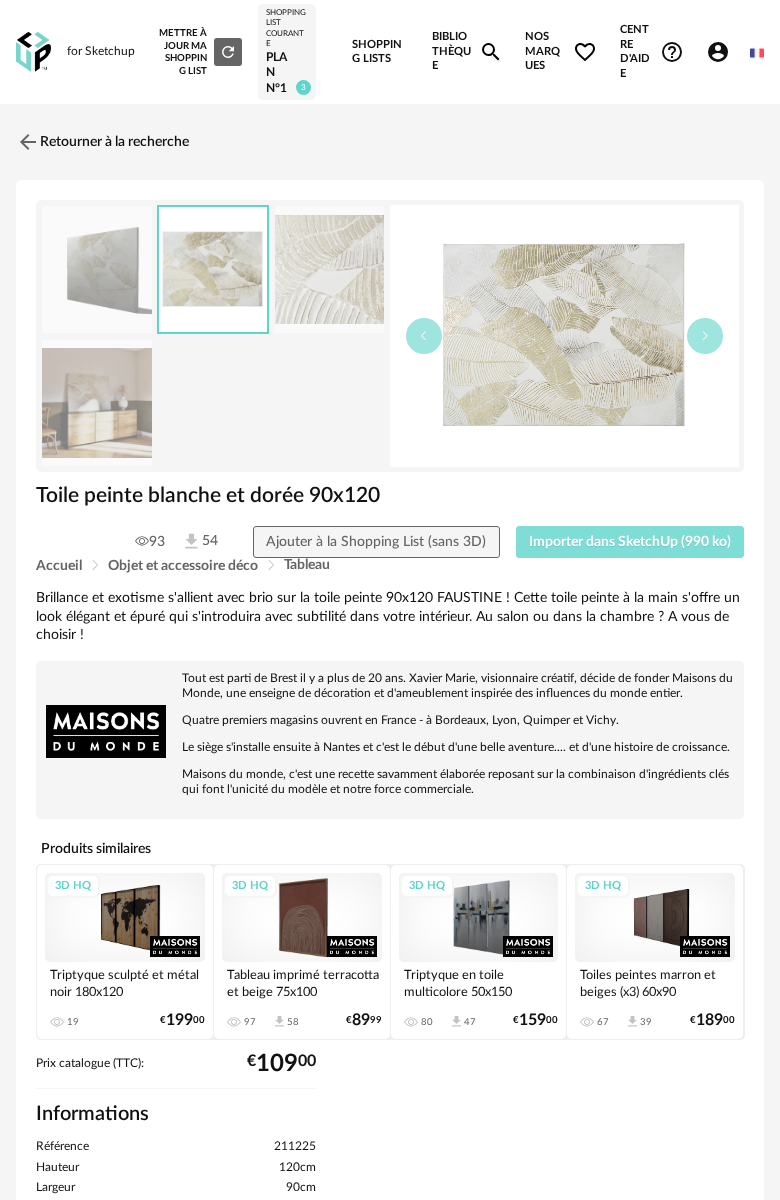 click on "Importer dans SketchUp (990 ko)" at bounding box center [630, 542] 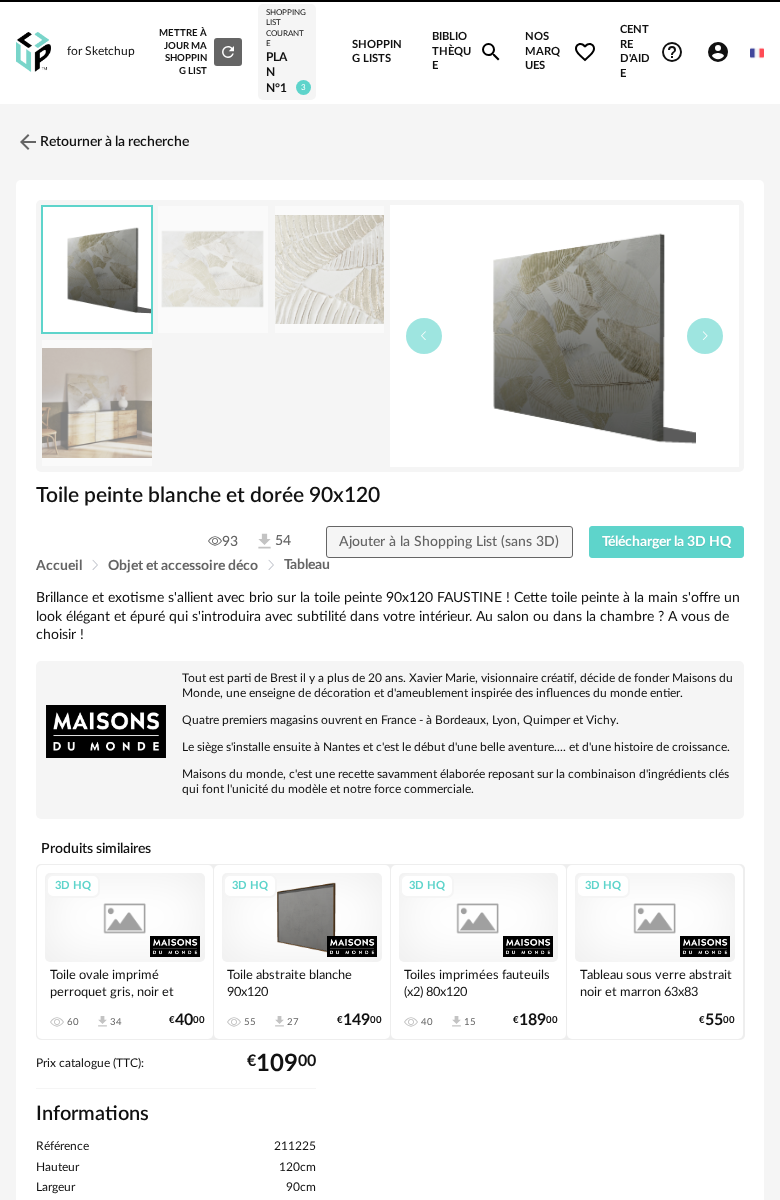 scroll, scrollTop: 0, scrollLeft: 0, axis: both 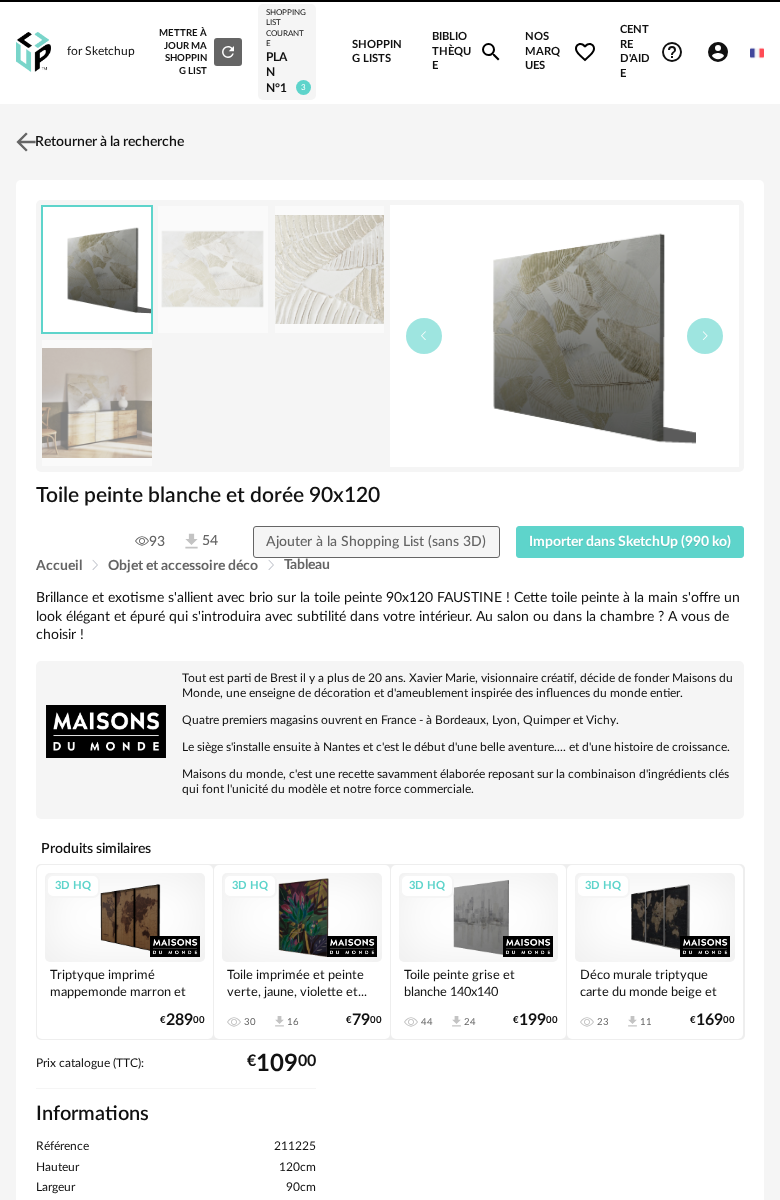 click at bounding box center [26, 142] 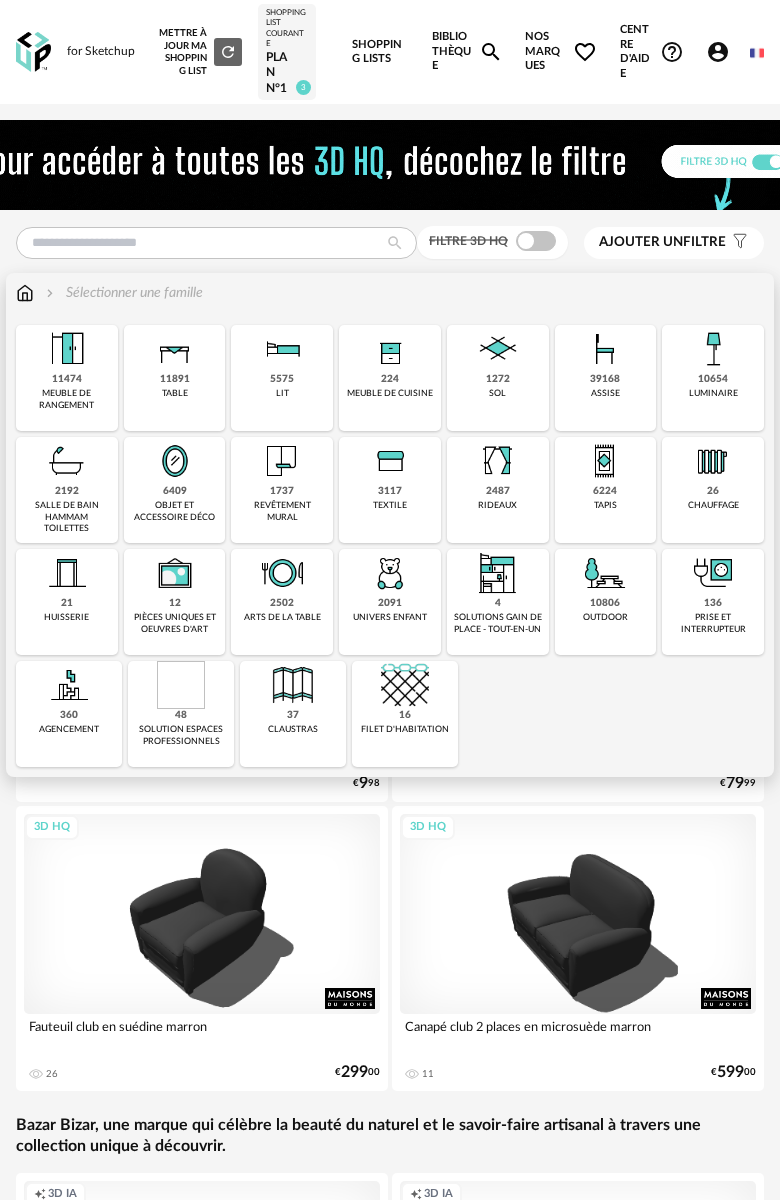 click on "12 pièces uniques et oeuvres d'art" at bounding box center (175, 602) 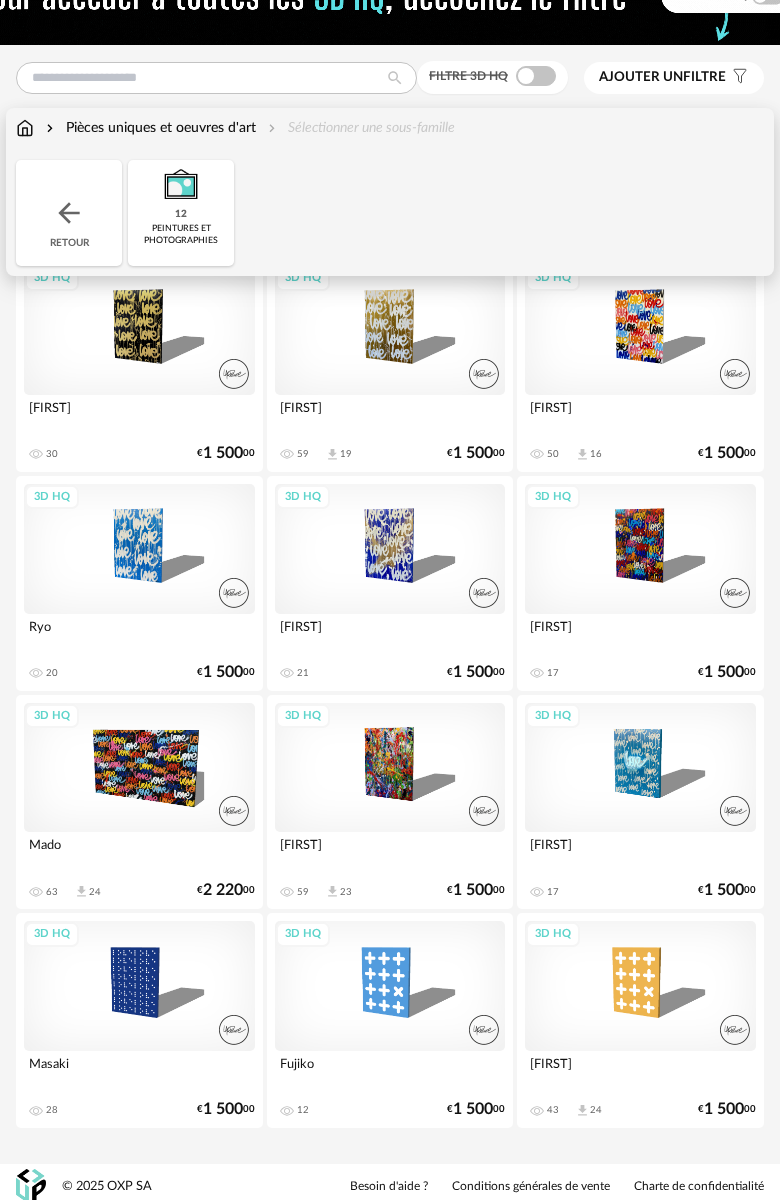 scroll, scrollTop: 0, scrollLeft: 0, axis: both 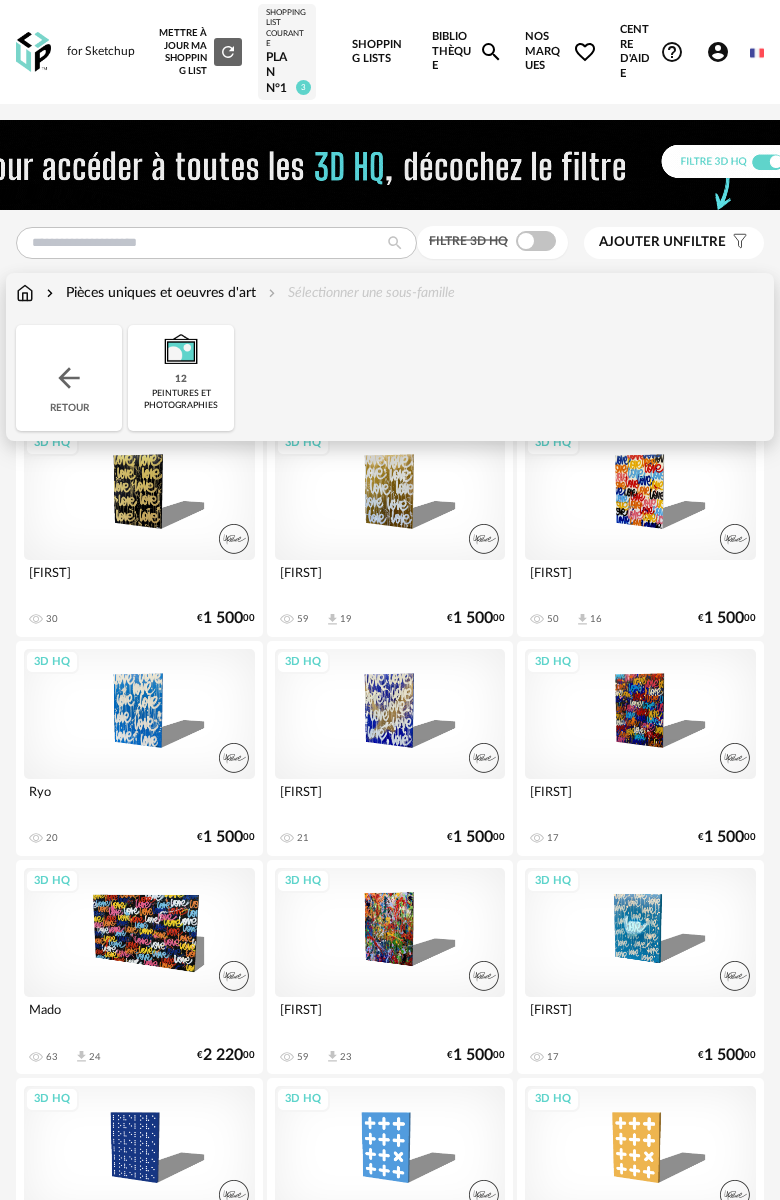 click at bounding box center [69, 378] 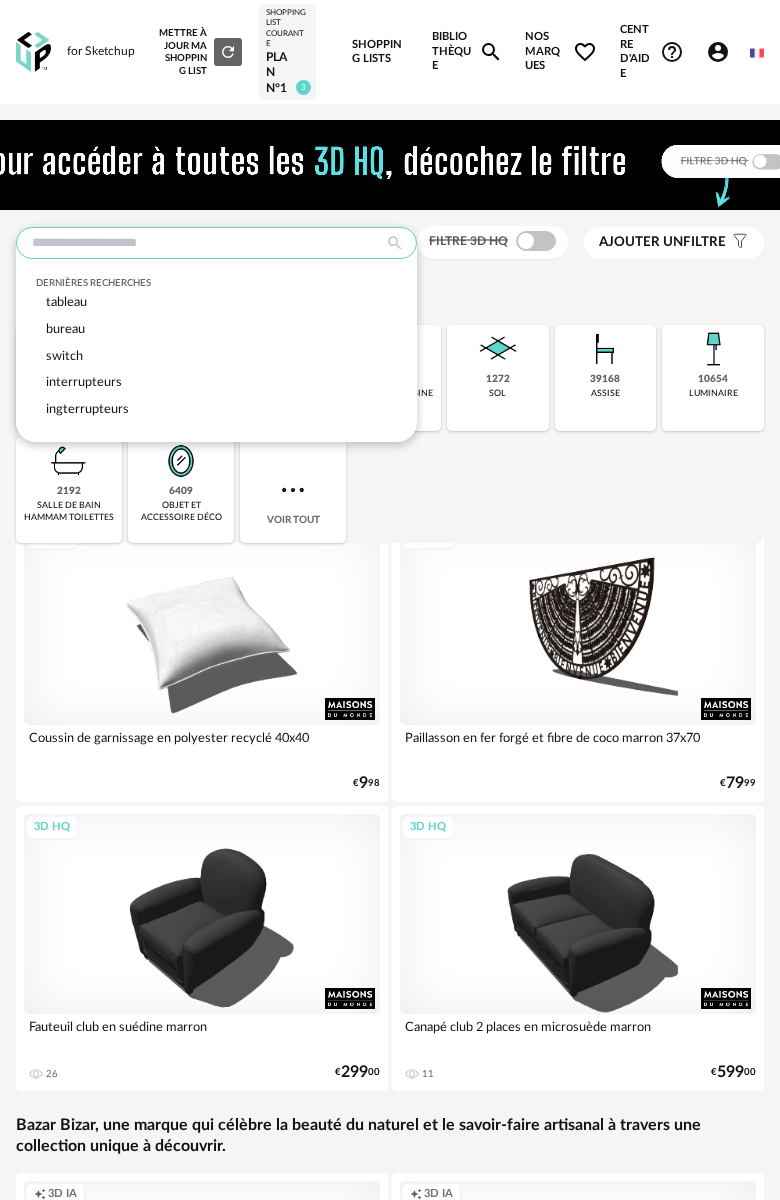 click at bounding box center [216, 243] 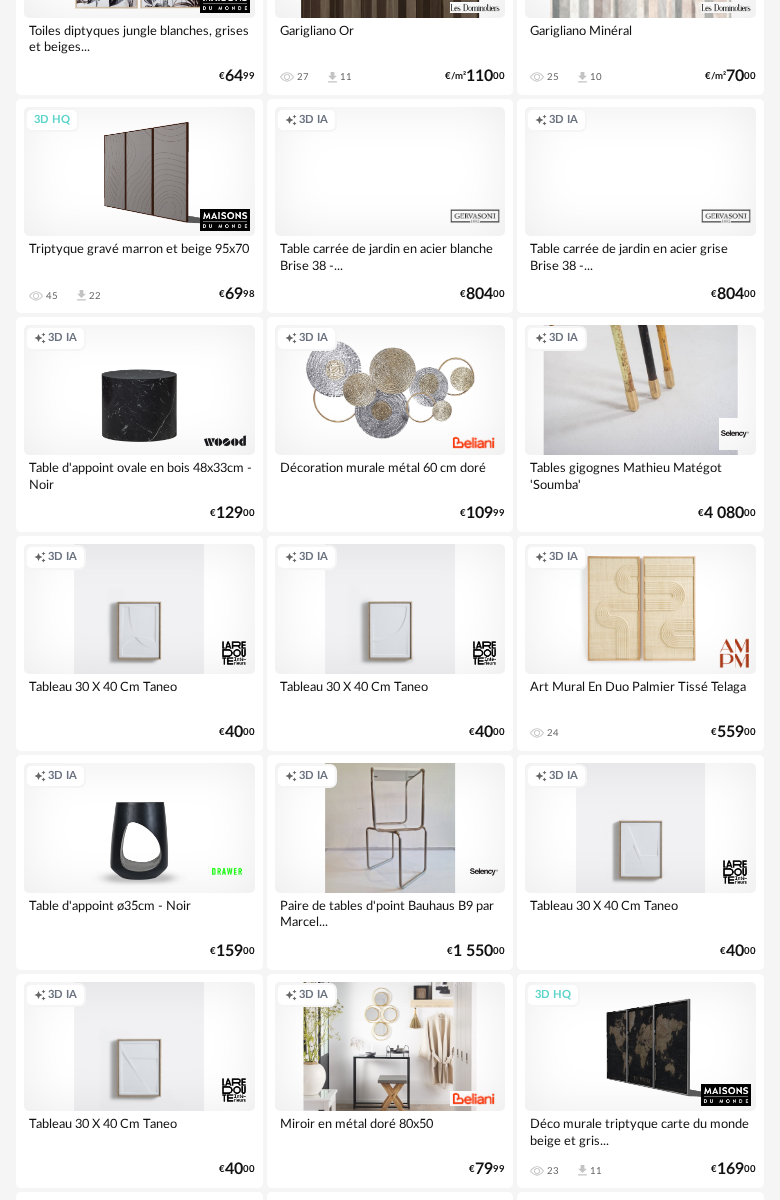 scroll, scrollTop: 0, scrollLeft: 0, axis: both 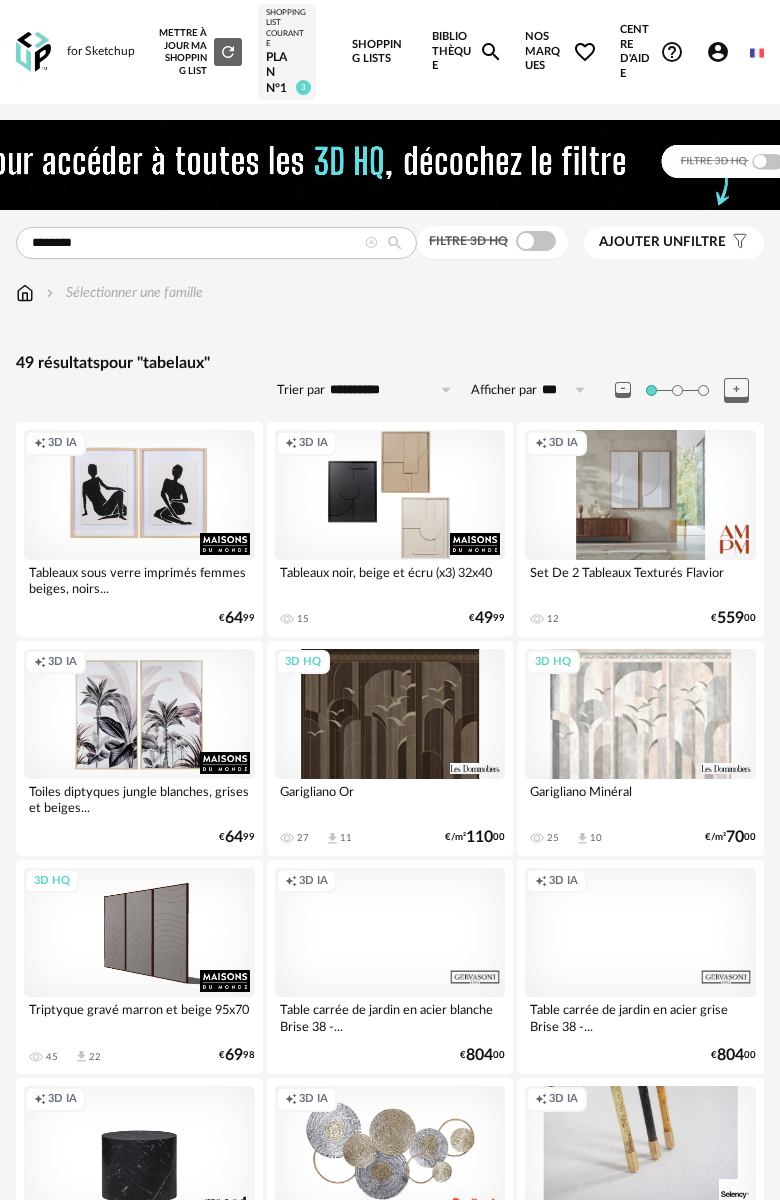 click on "Ajouter un  filtre" at bounding box center (662, 242) 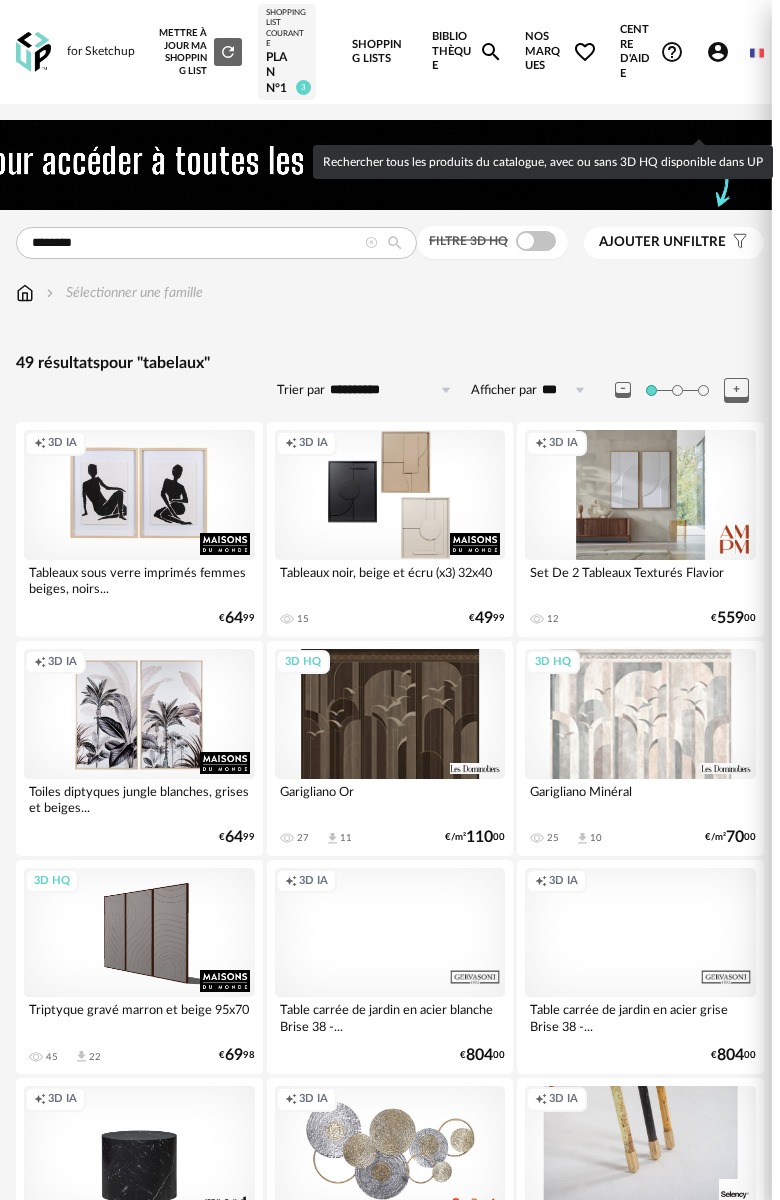 click at bounding box center (740, 109) 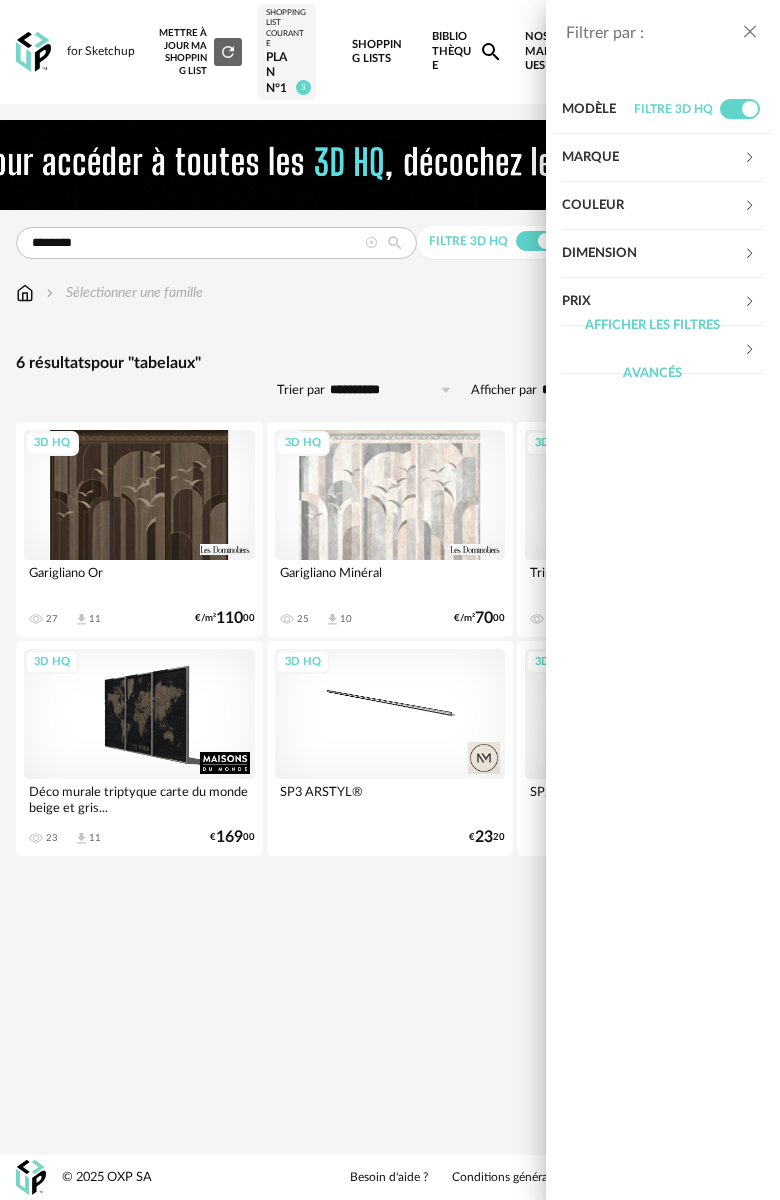 click on "Filtrer par : Modèle Filtre 3D HQ Marque &tradition 0 101 Copenhagen 0 366 Concept 0 AMPM 0 AYTM 0 Acte DECO 0 Airborne Design 0 Alinea 0 Arrow Right icon Afficher toutes les marques Toutes les marques Close icon Couleur noir 1 0 0 2 0 1 0 0 0 0 0 0 0 0 0 0 bois 0 multicolore 0 Dimension Hauteur *** 0% 10% 20% 30% 40% 50% 60% 70% 80% 90% 100% ** 0% 10% 20% 30% 40% 50% 60% 70% 80% 90% 100%" at bounding box center [390, 600] 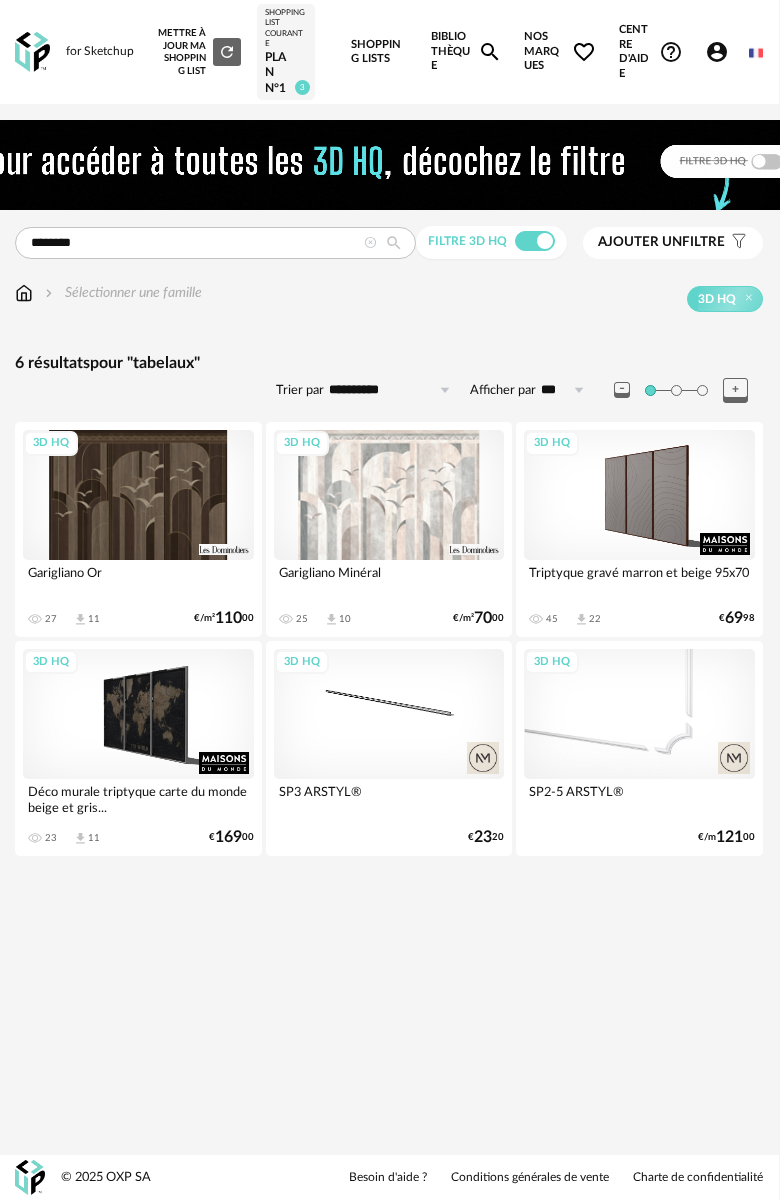 scroll, scrollTop: 0, scrollLeft: 0, axis: both 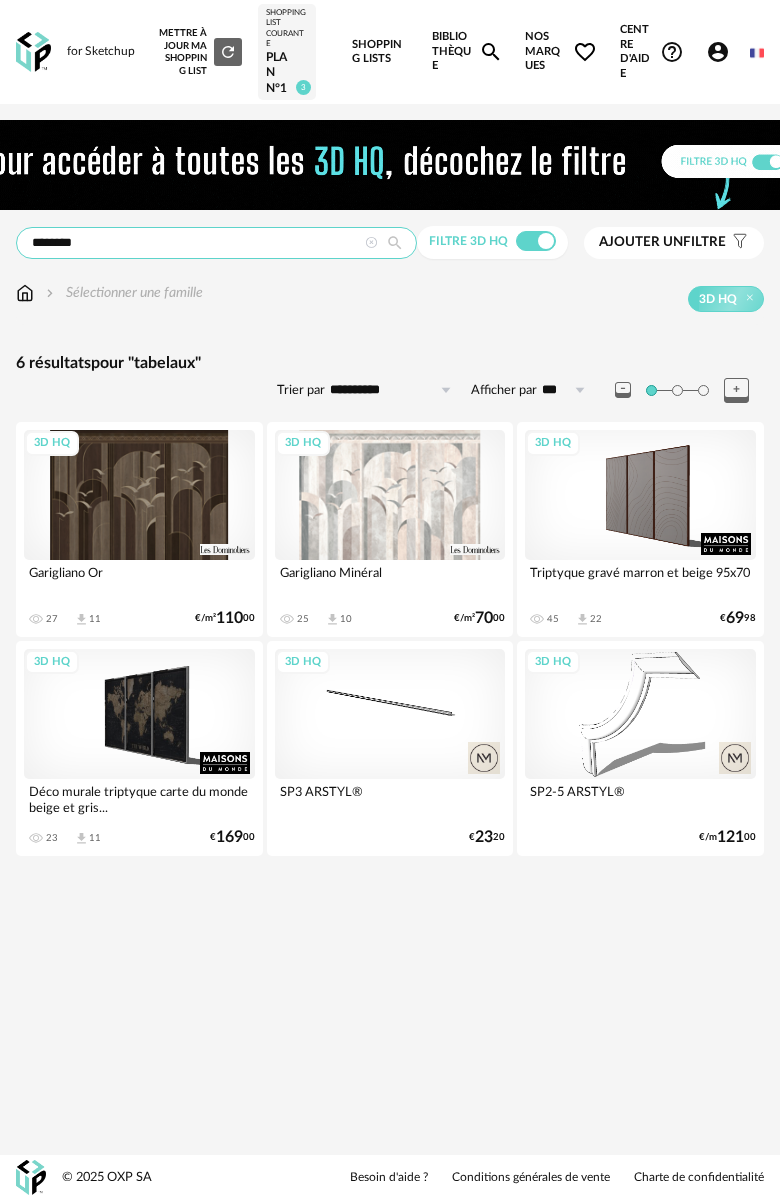 click on "********" at bounding box center (216, 243) 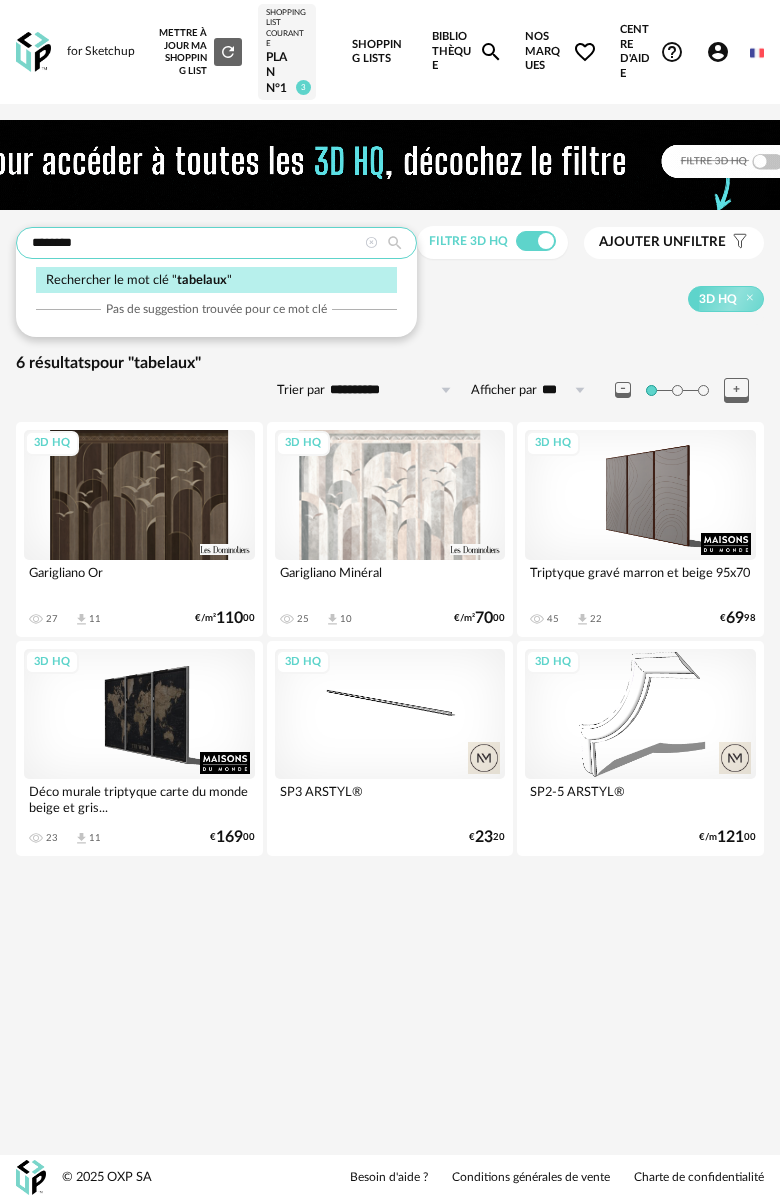 click on "********" at bounding box center (216, 243) 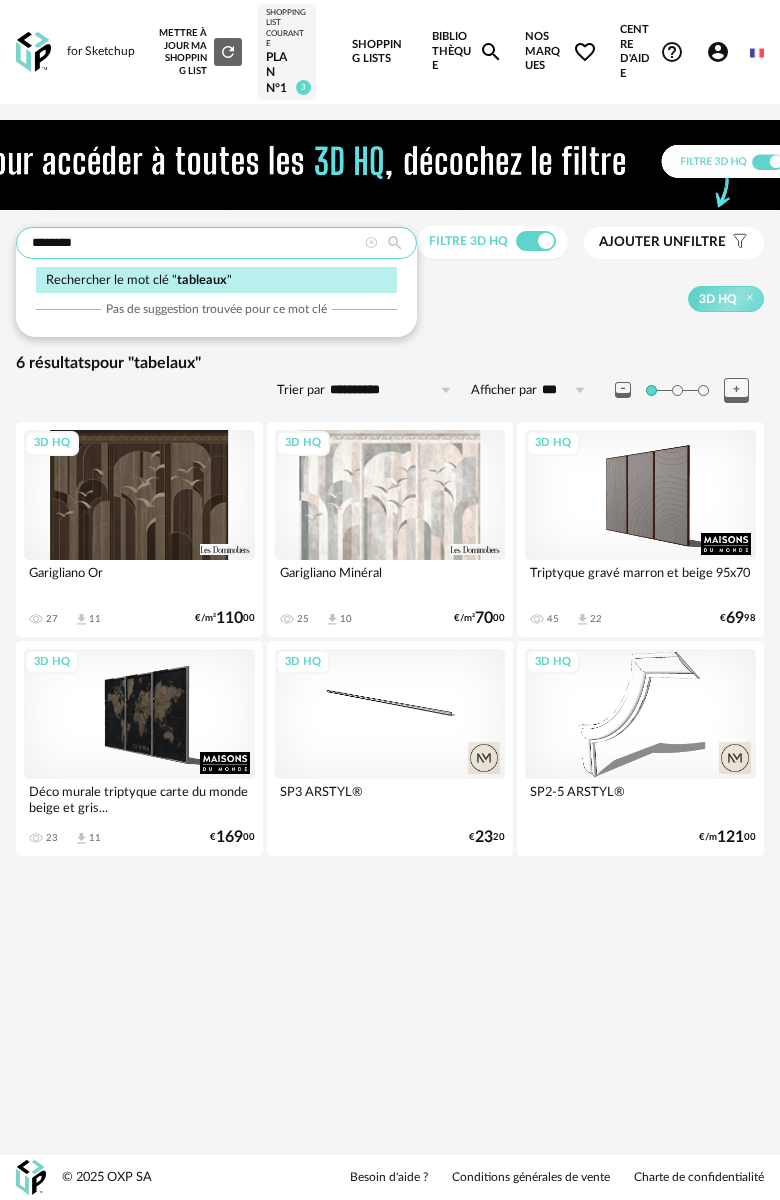 type on "********" 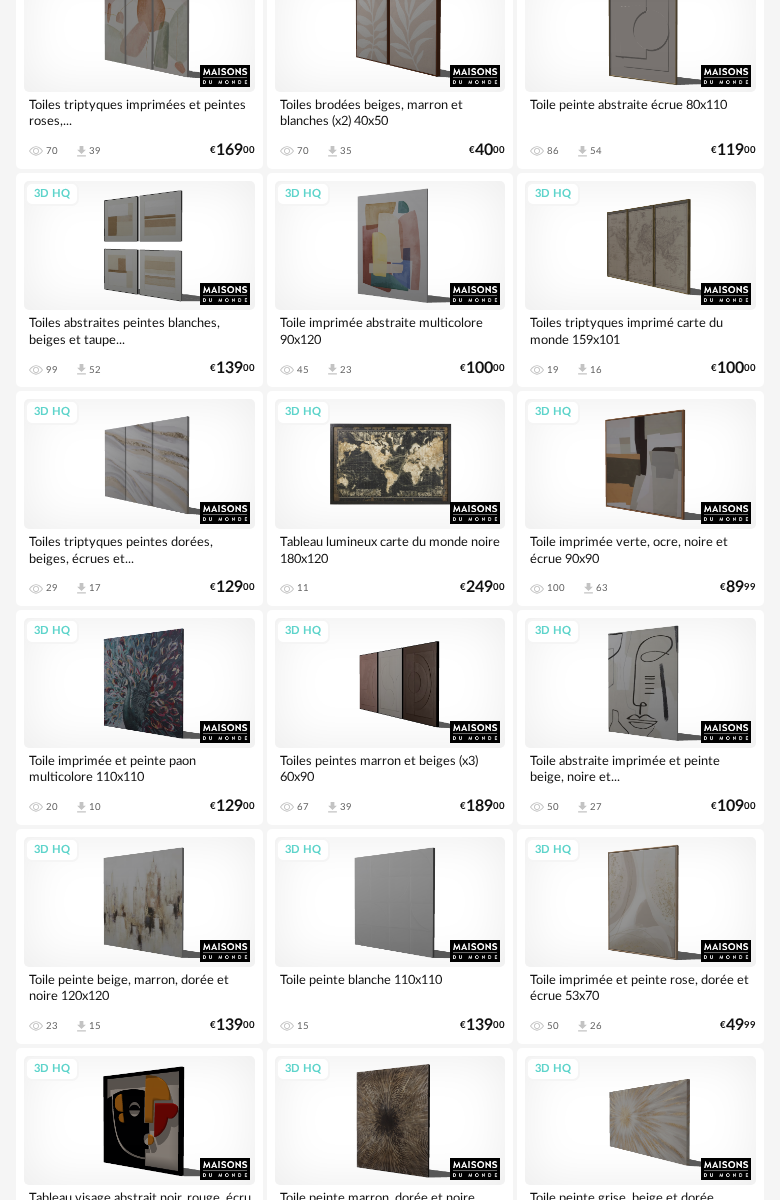 scroll, scrollTop: 1565, scrollLeft: 0, axis: vertical 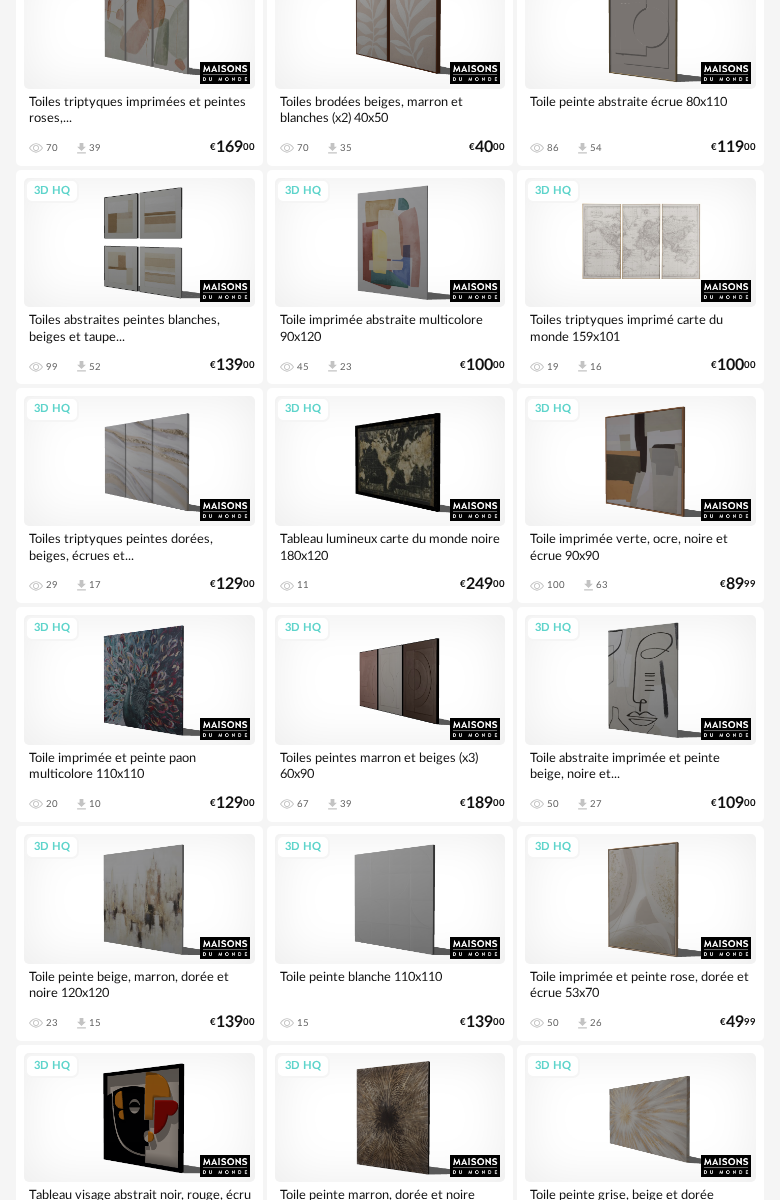 click on "3D HQ" at bounding box center [640, 243] 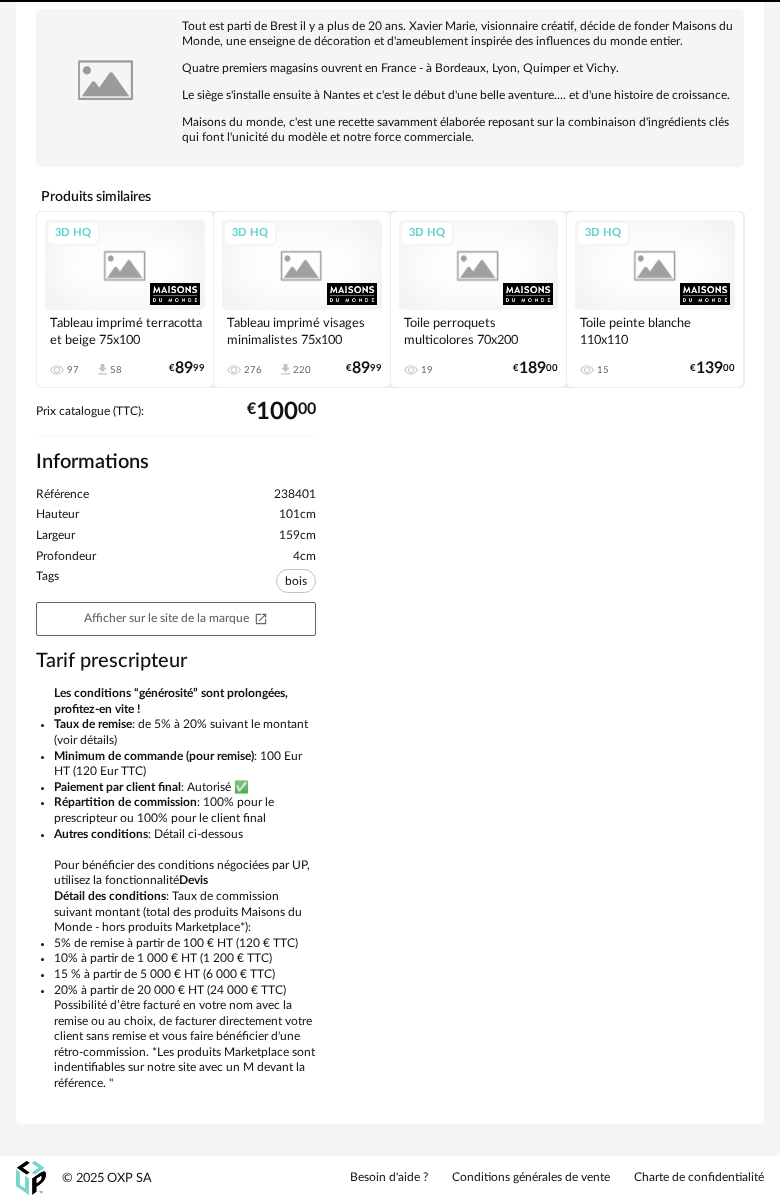 scroll, scrollTop: 0, scrollLeft: 0, axis: both 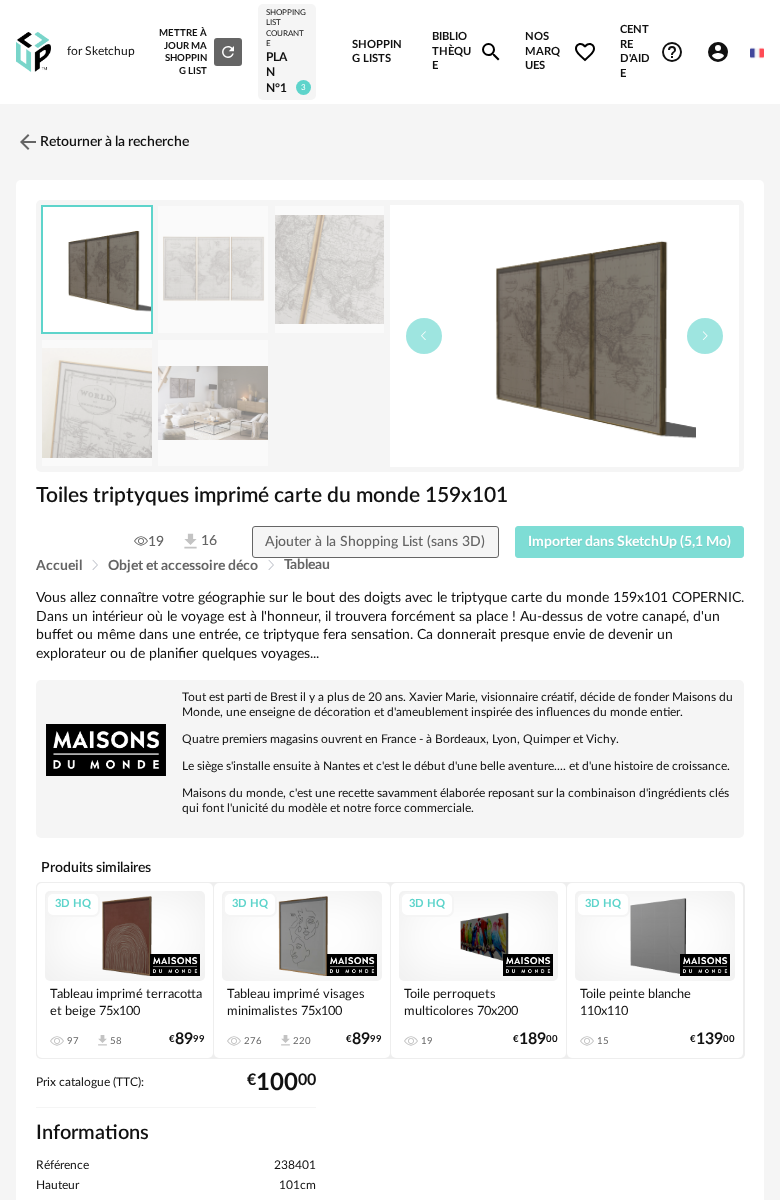 click on "Importer dans SketchUp (5,1 Mo)" at bounding box center (629, 542) 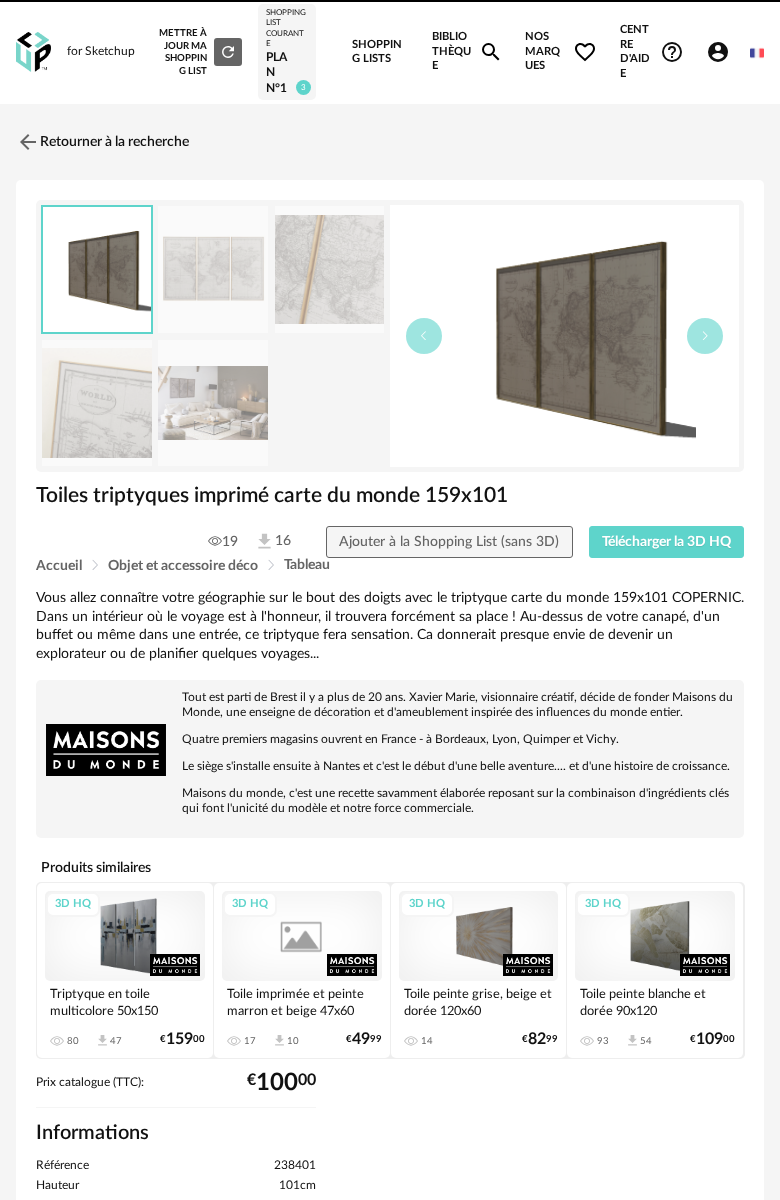 scroll, scrollTop: 0, scrollLeft: 0, axis: both 